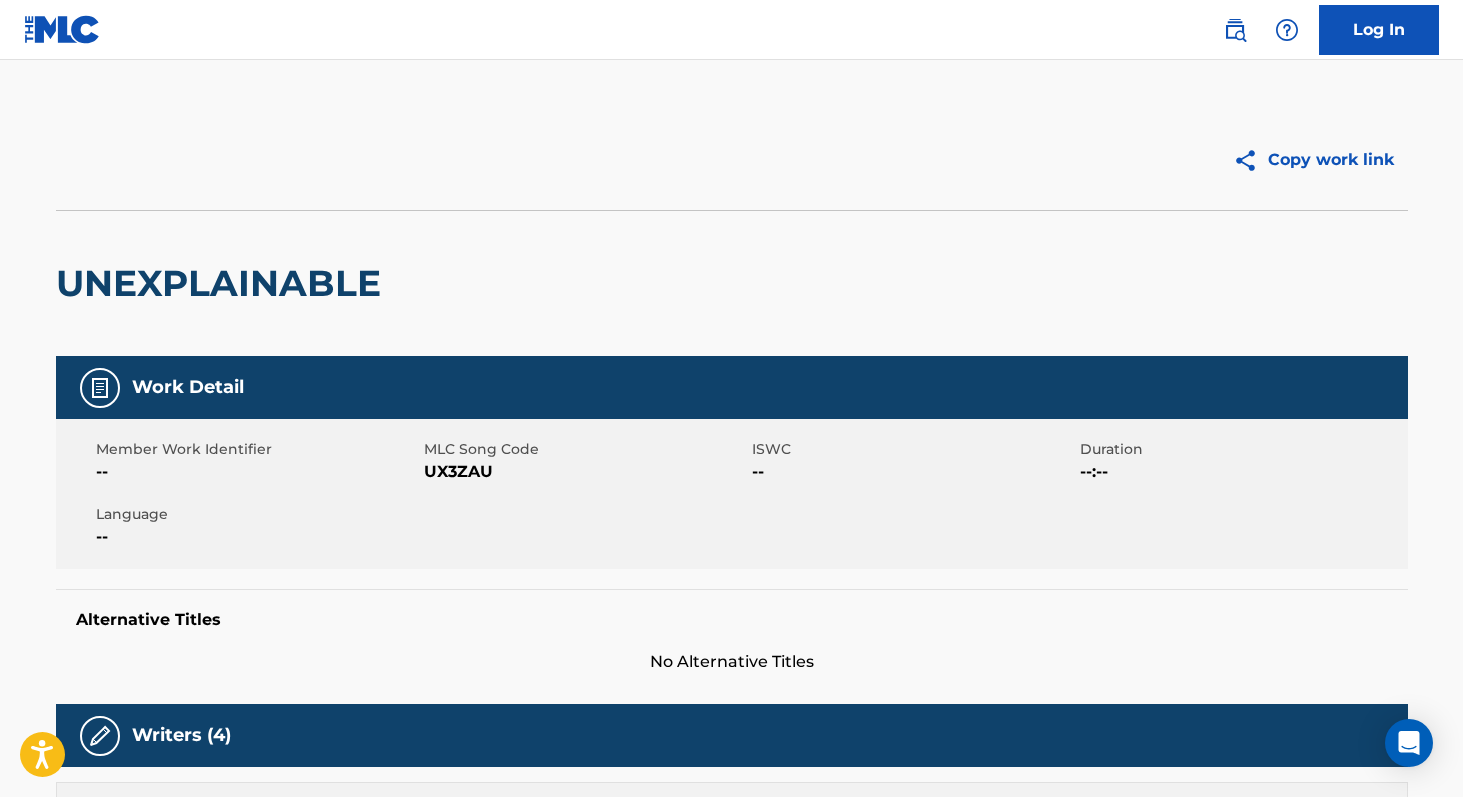 scroll, scrollTop: 0, scrollLeft: 0, axis: both 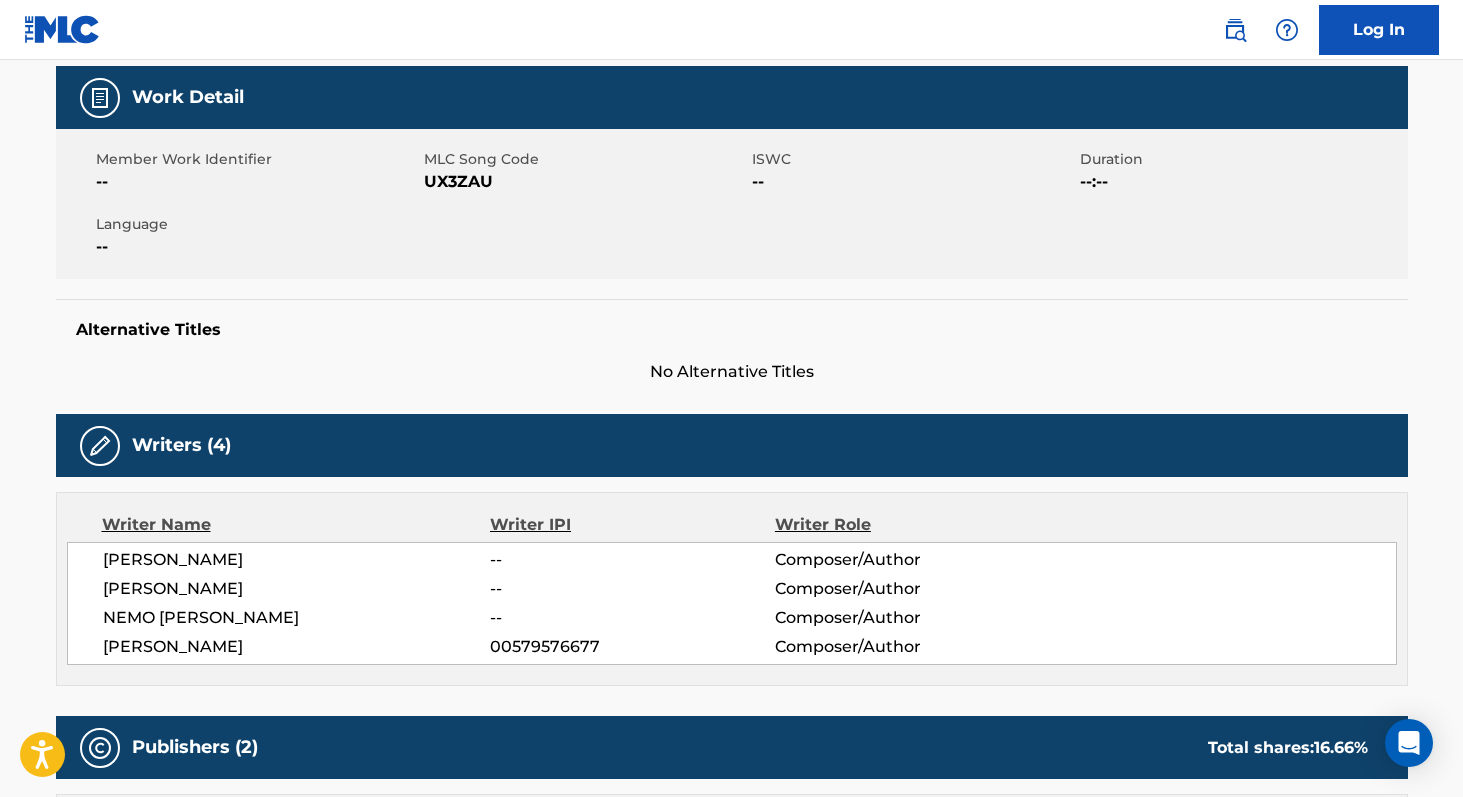 click on "00579576677" at bounding box center (632, 647) 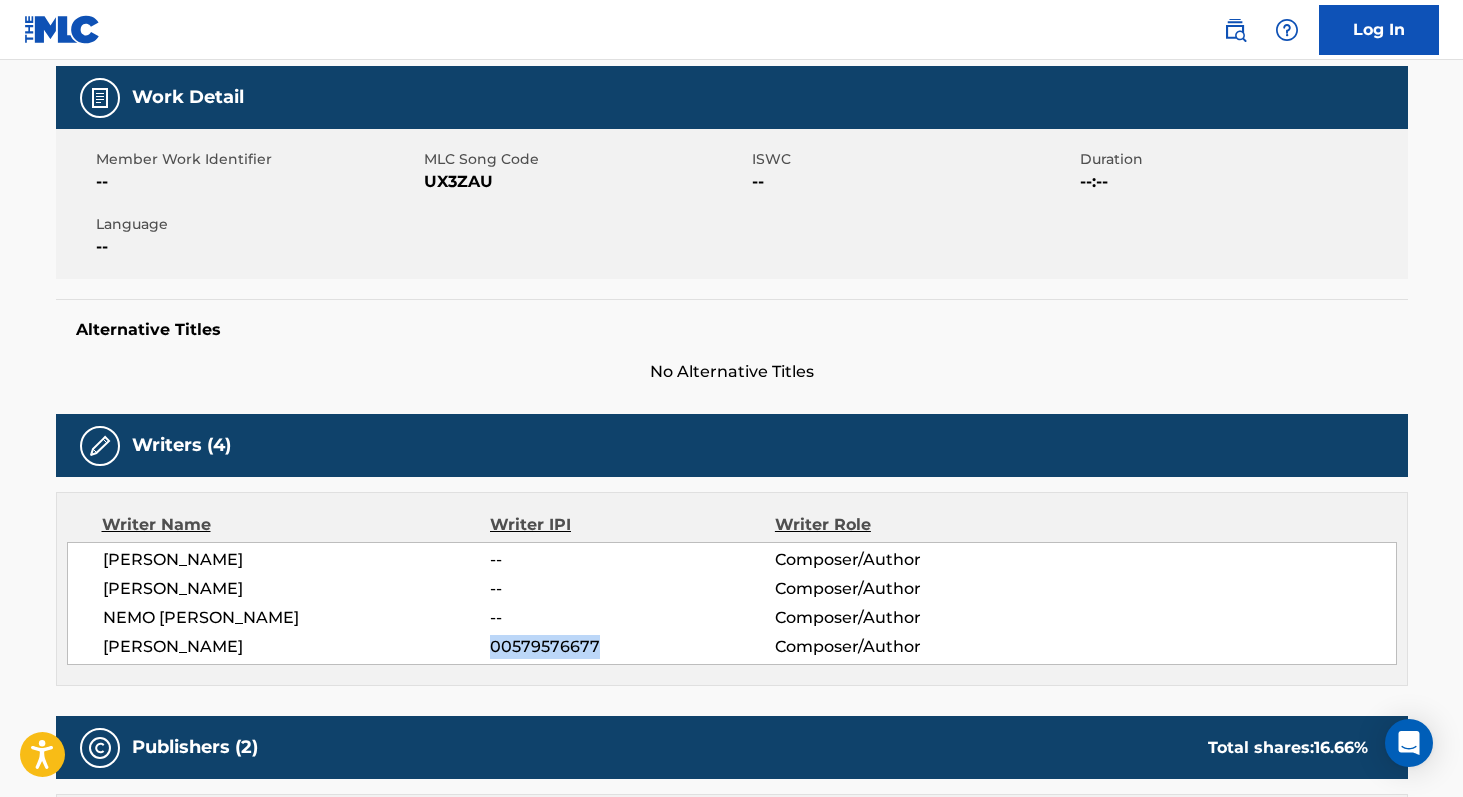copy on "00579576677" 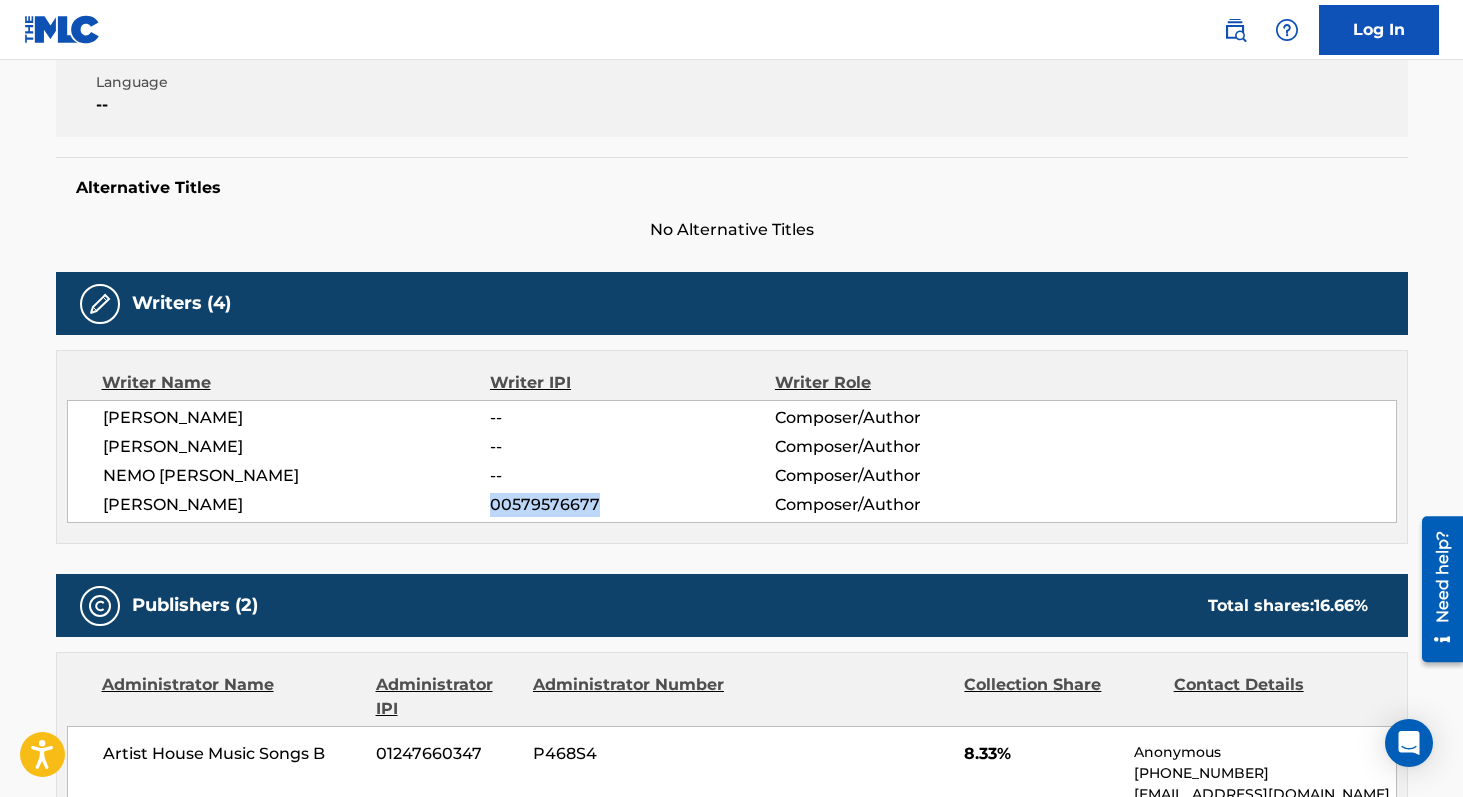 scroll, scrollTop: 1028, scrollLeft: 0, axis: vertical 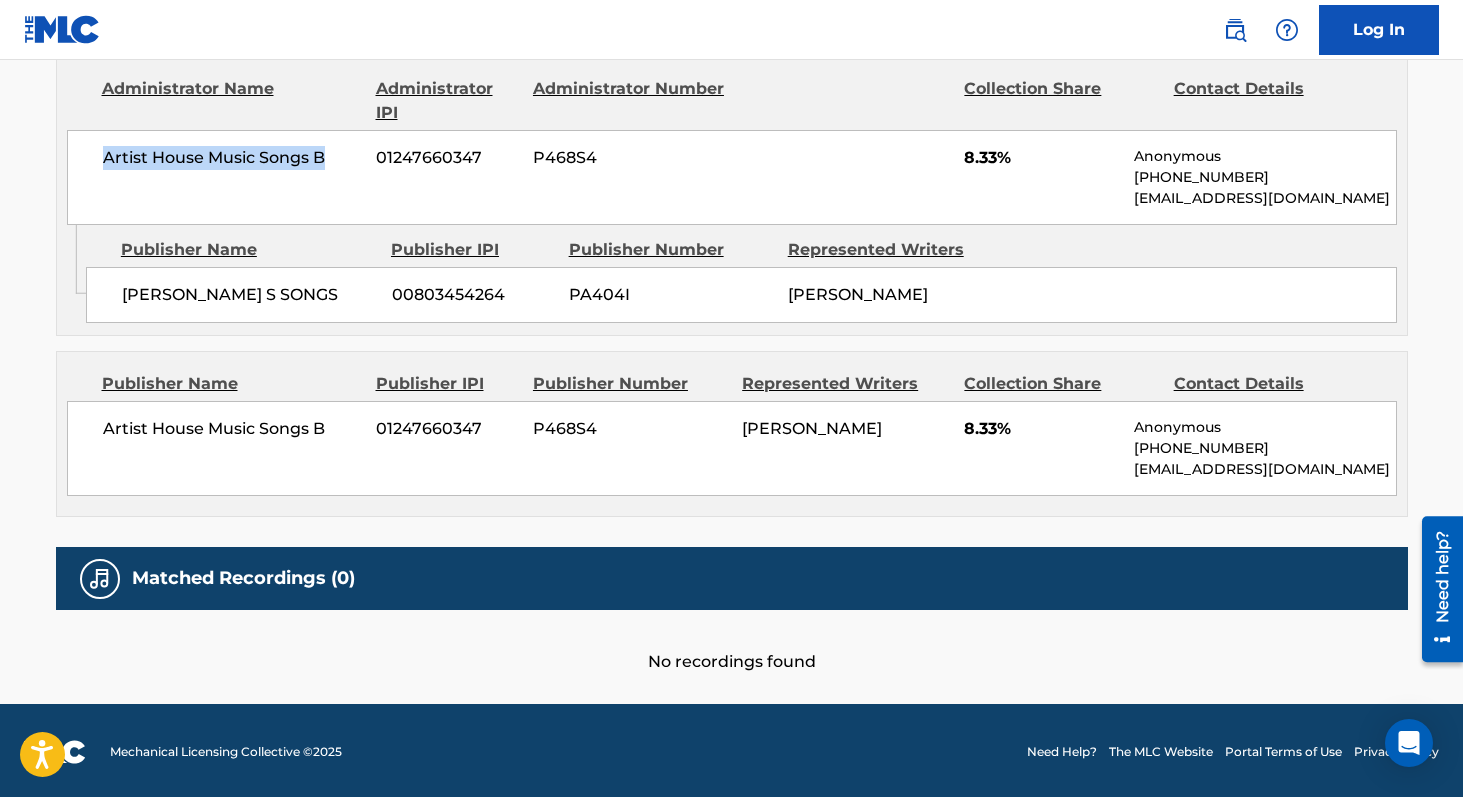 drag, startPoint x: 333, startPoint y: 156, endPoint x: 104, endPoint y: 150, distance: 229.07858 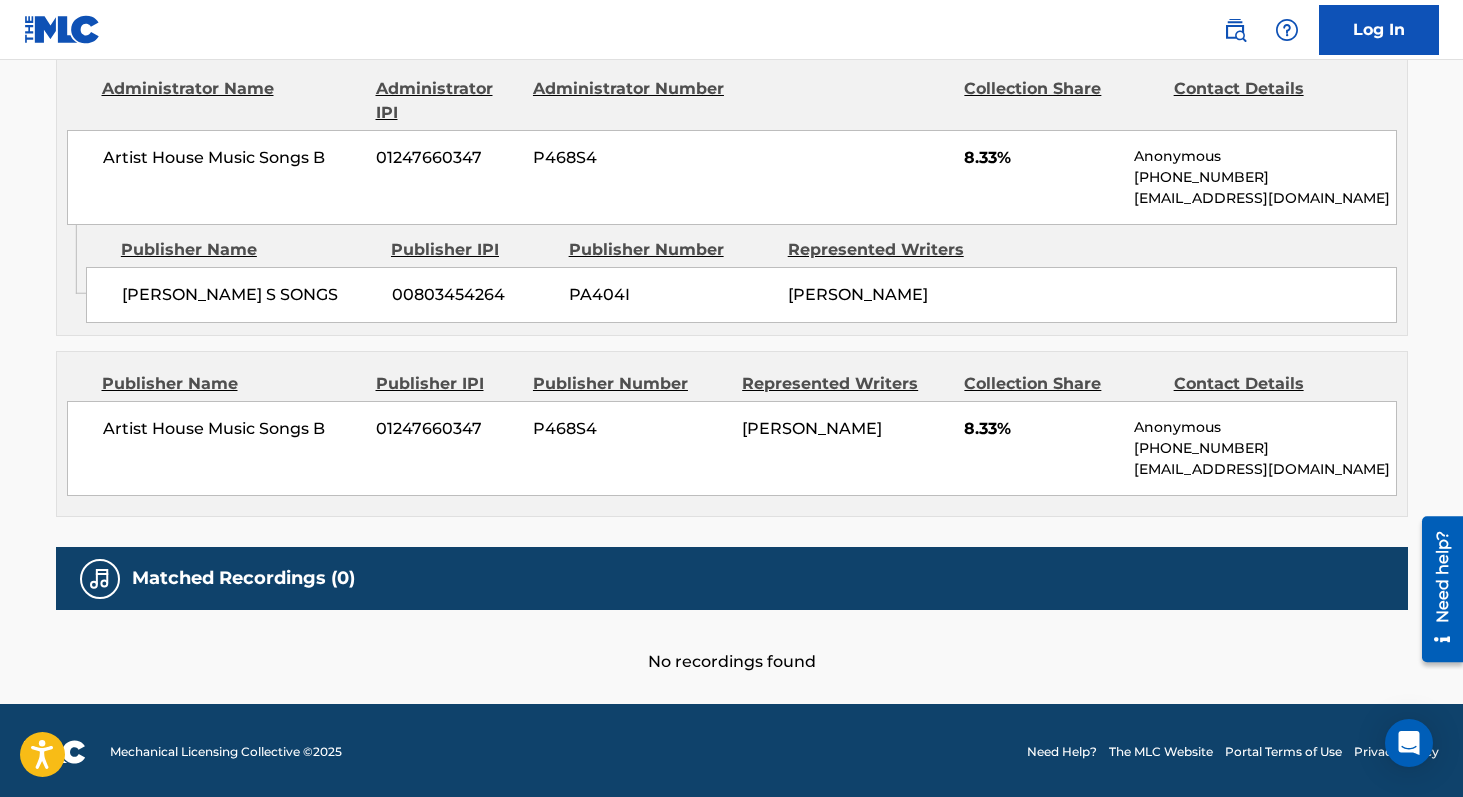 click on "01247660347" at bounding box center (447, 158) 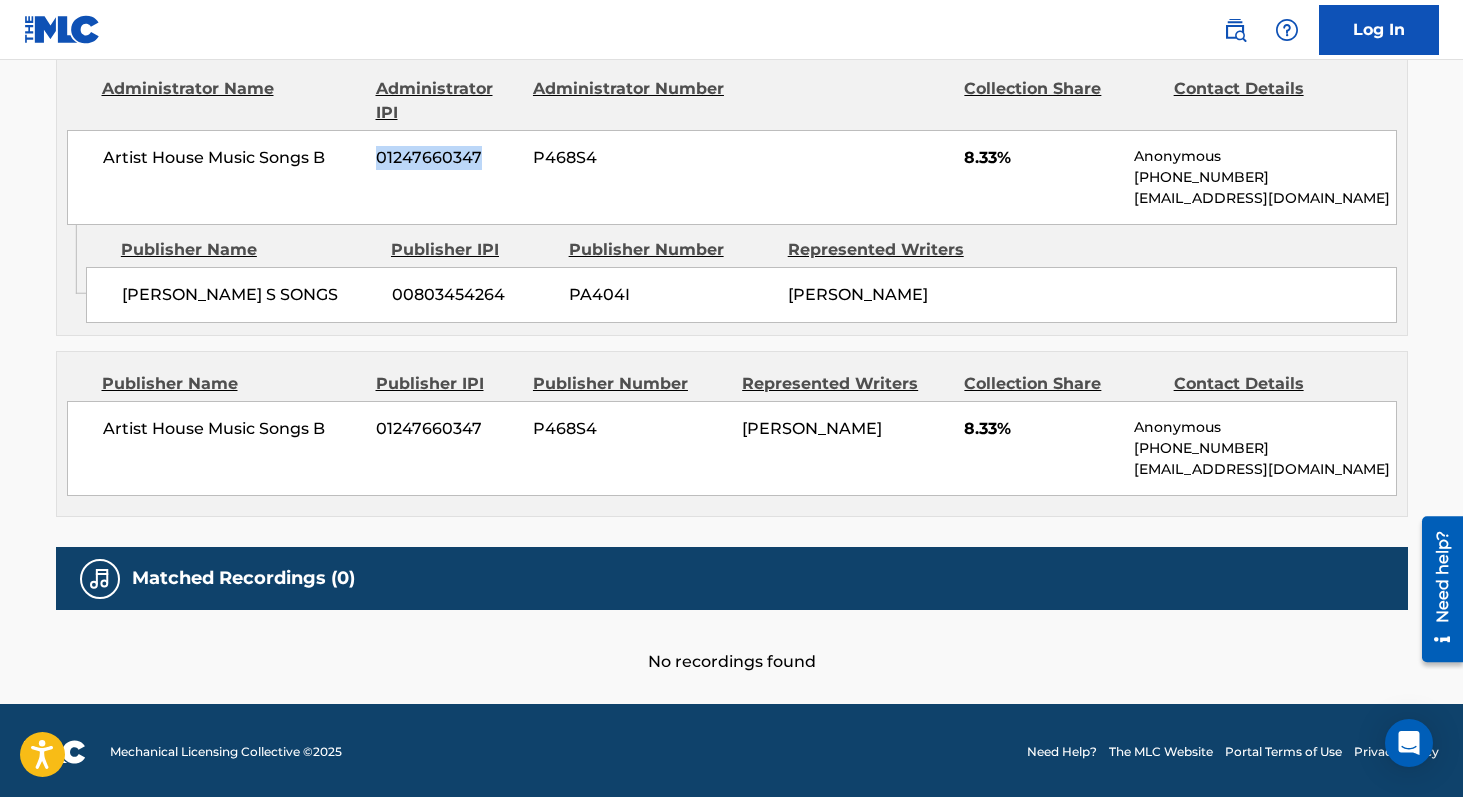 copy on "01247660347" 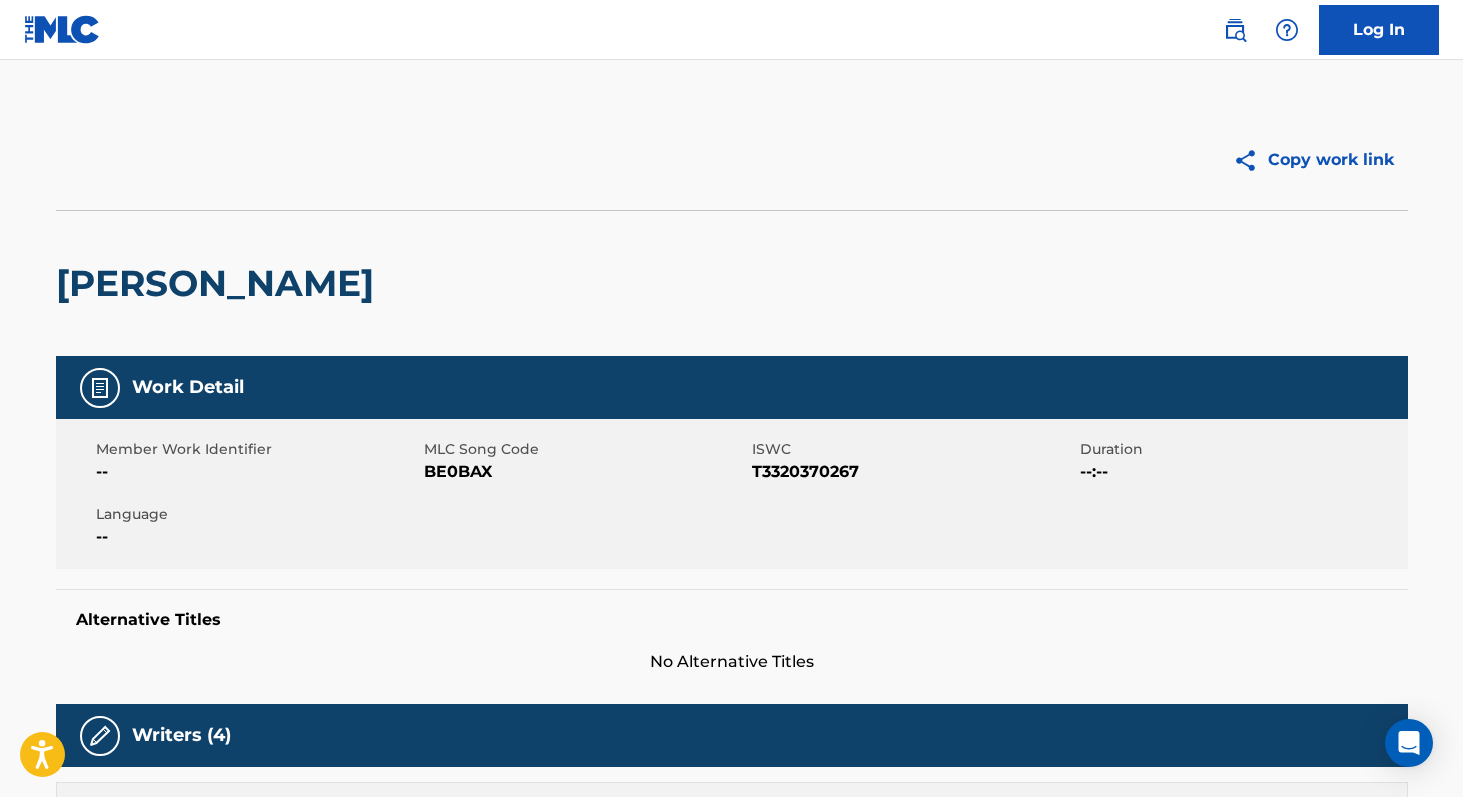 scroll, scrollTop: 0, scrollLeft: 0, axis: both 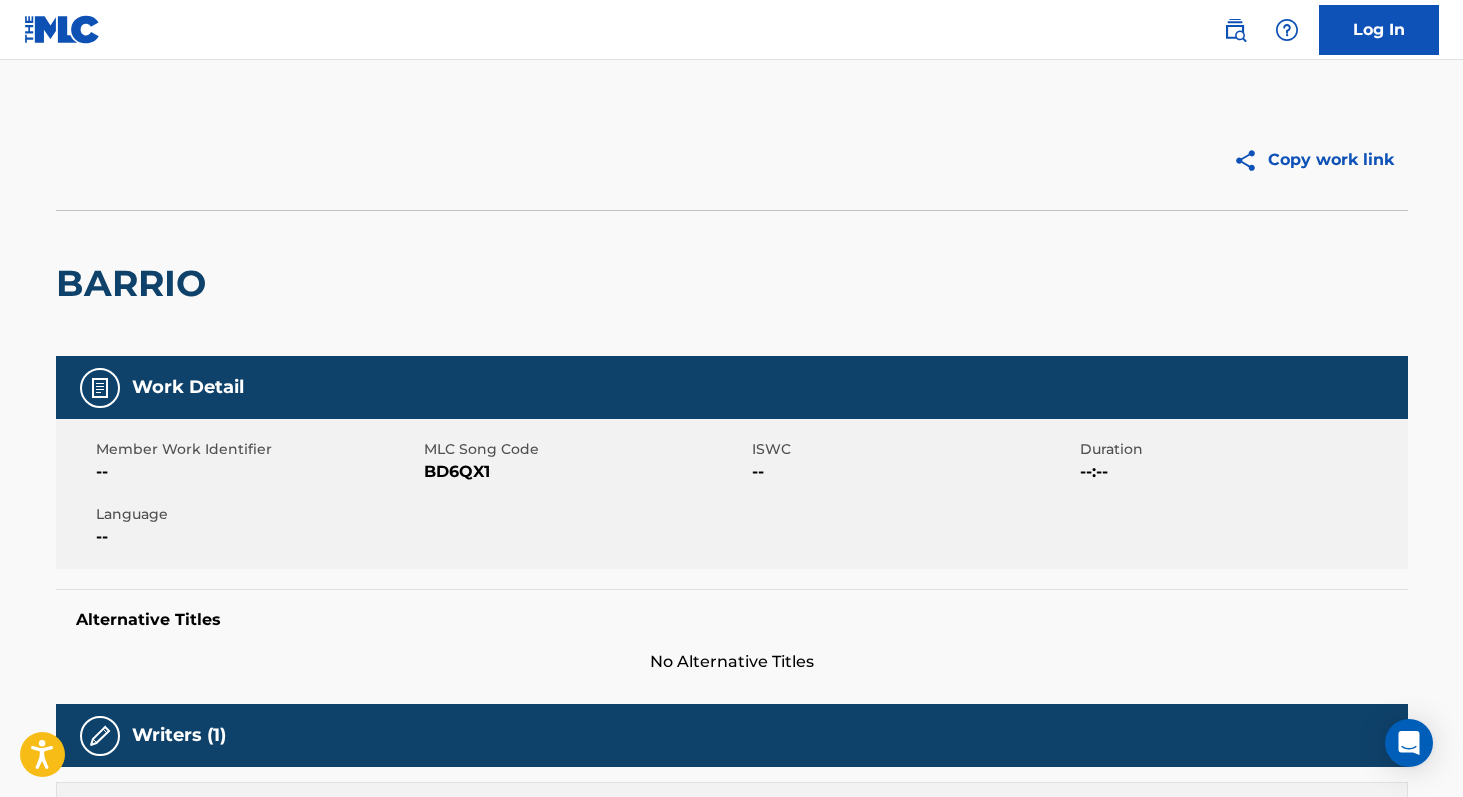 click on "Member Work Identifier -- MLC Song Code BD6QX1 ISWC -- Duration --:-- Language --" at bounding box center (732, 494) 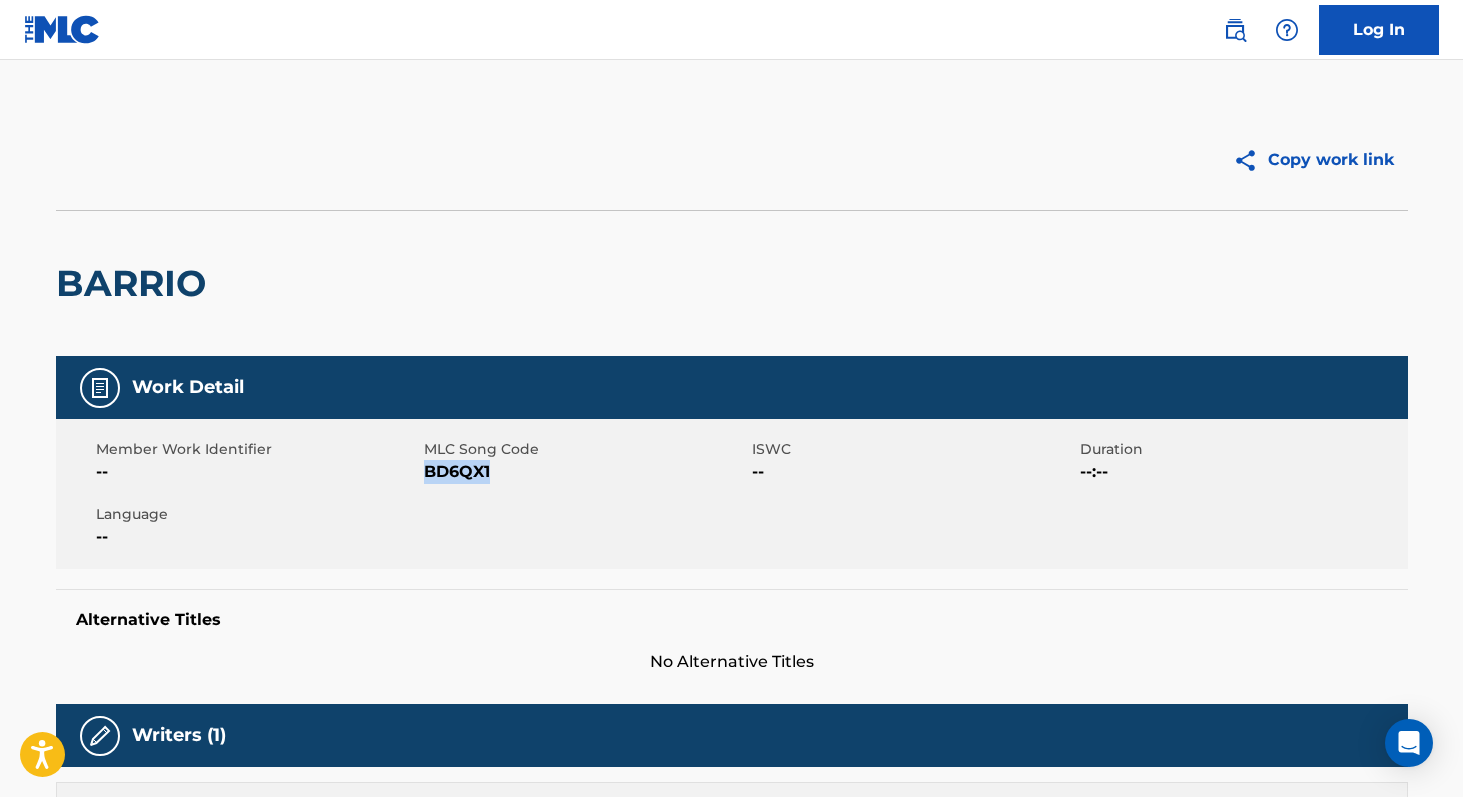 copy on "BD6QX1" 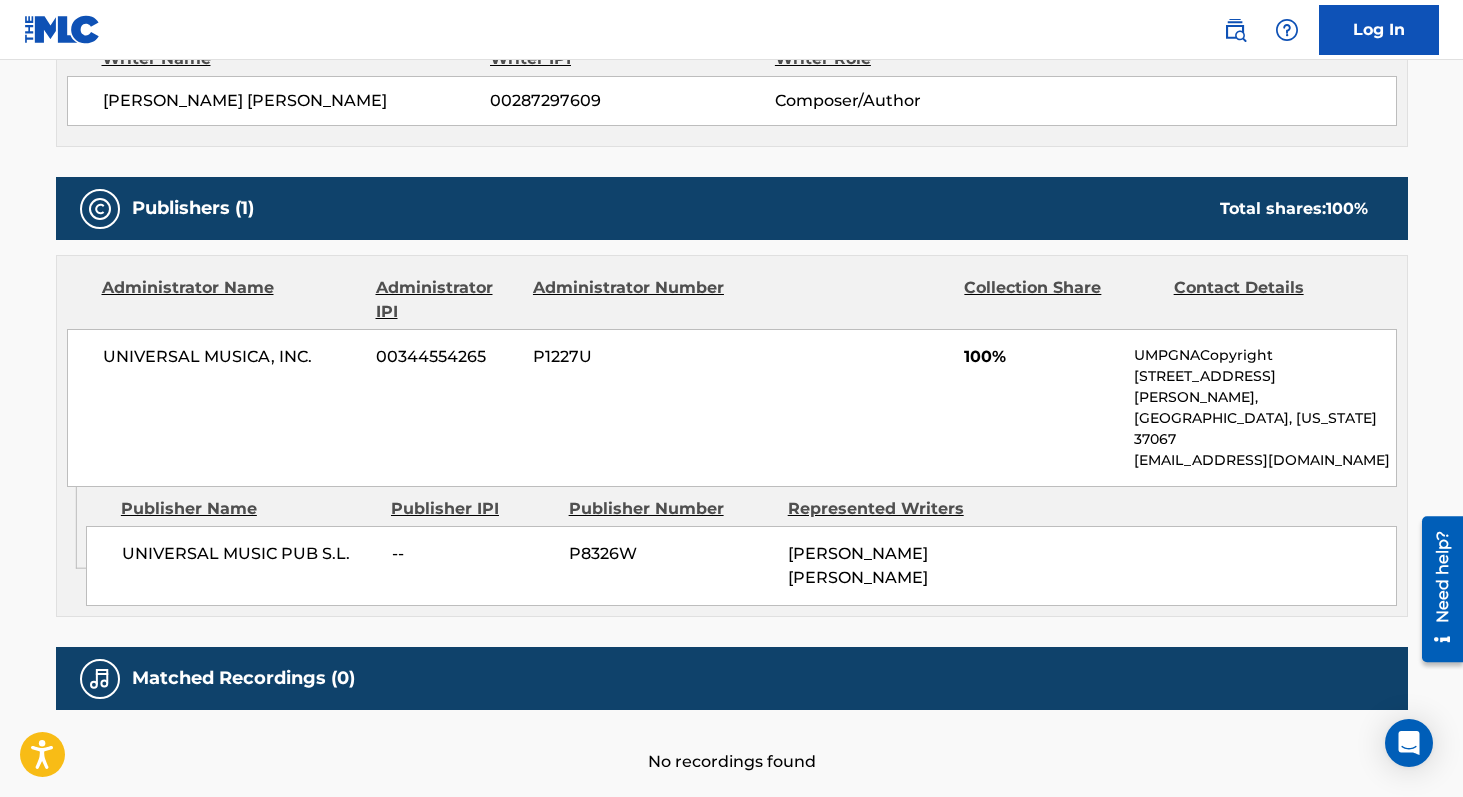 scroll, scrollTop: 627, scrollLeft: 0, axis: vertical 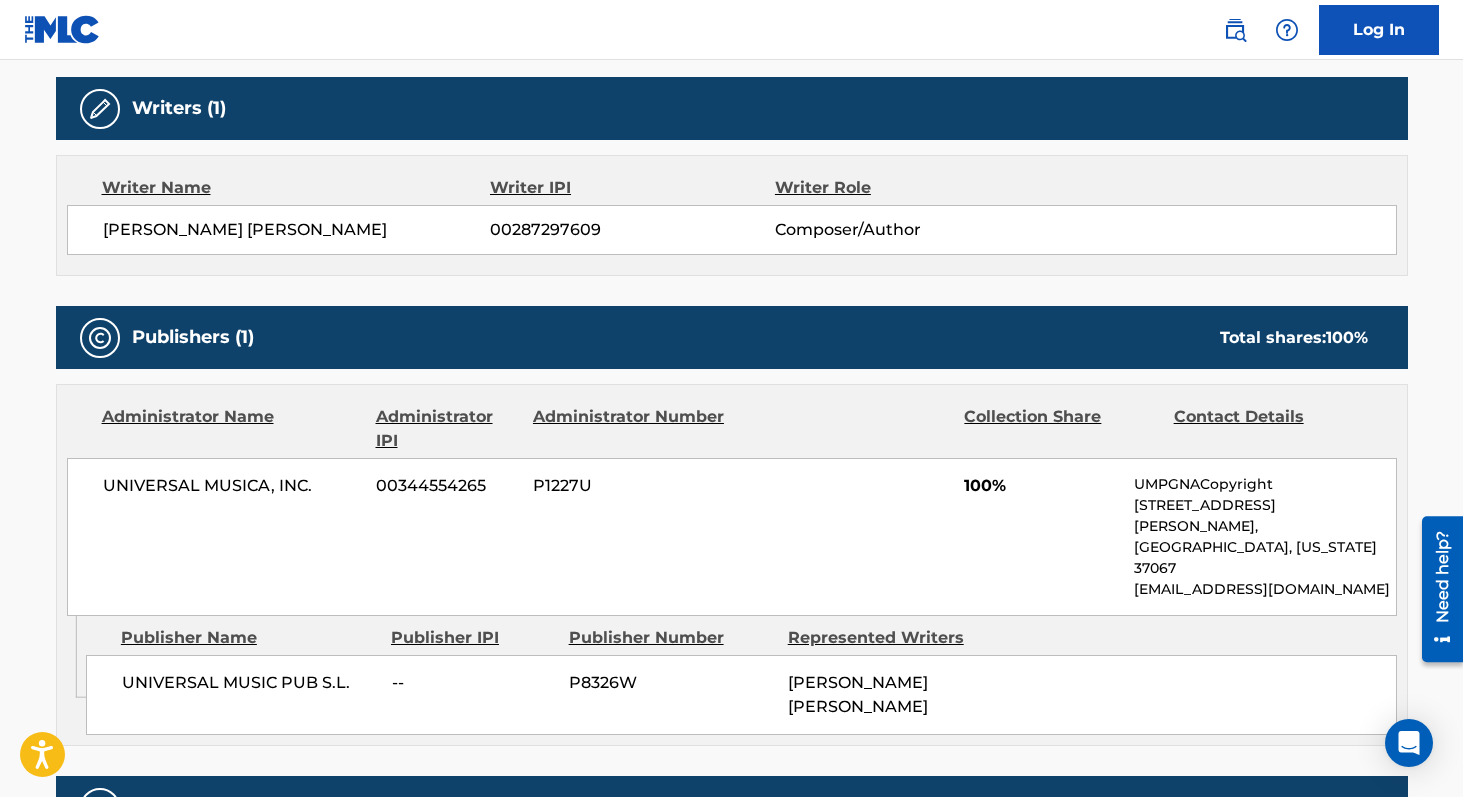 click on "00287297609" at bounding box center [632, 230] 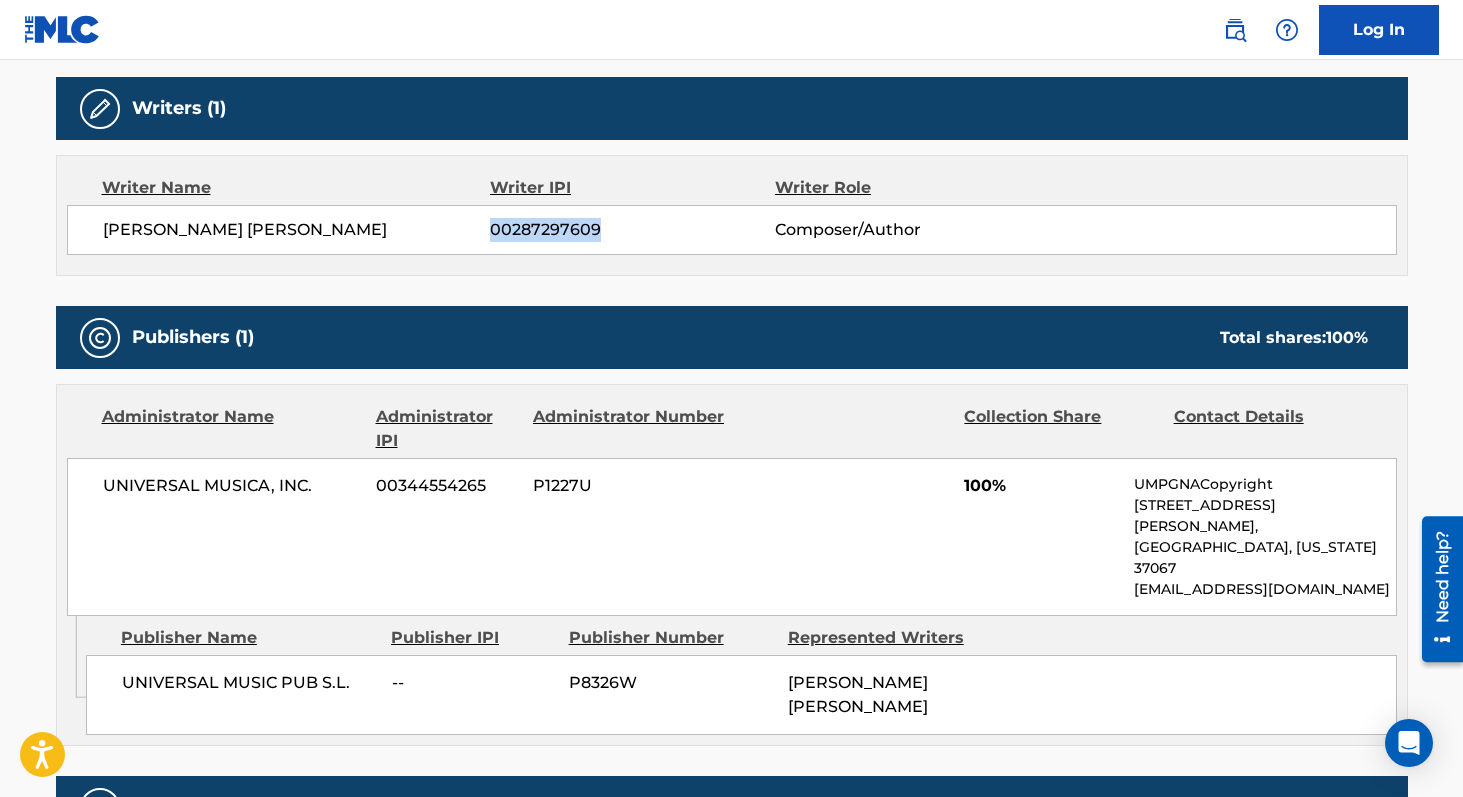 copy on "00287297609" 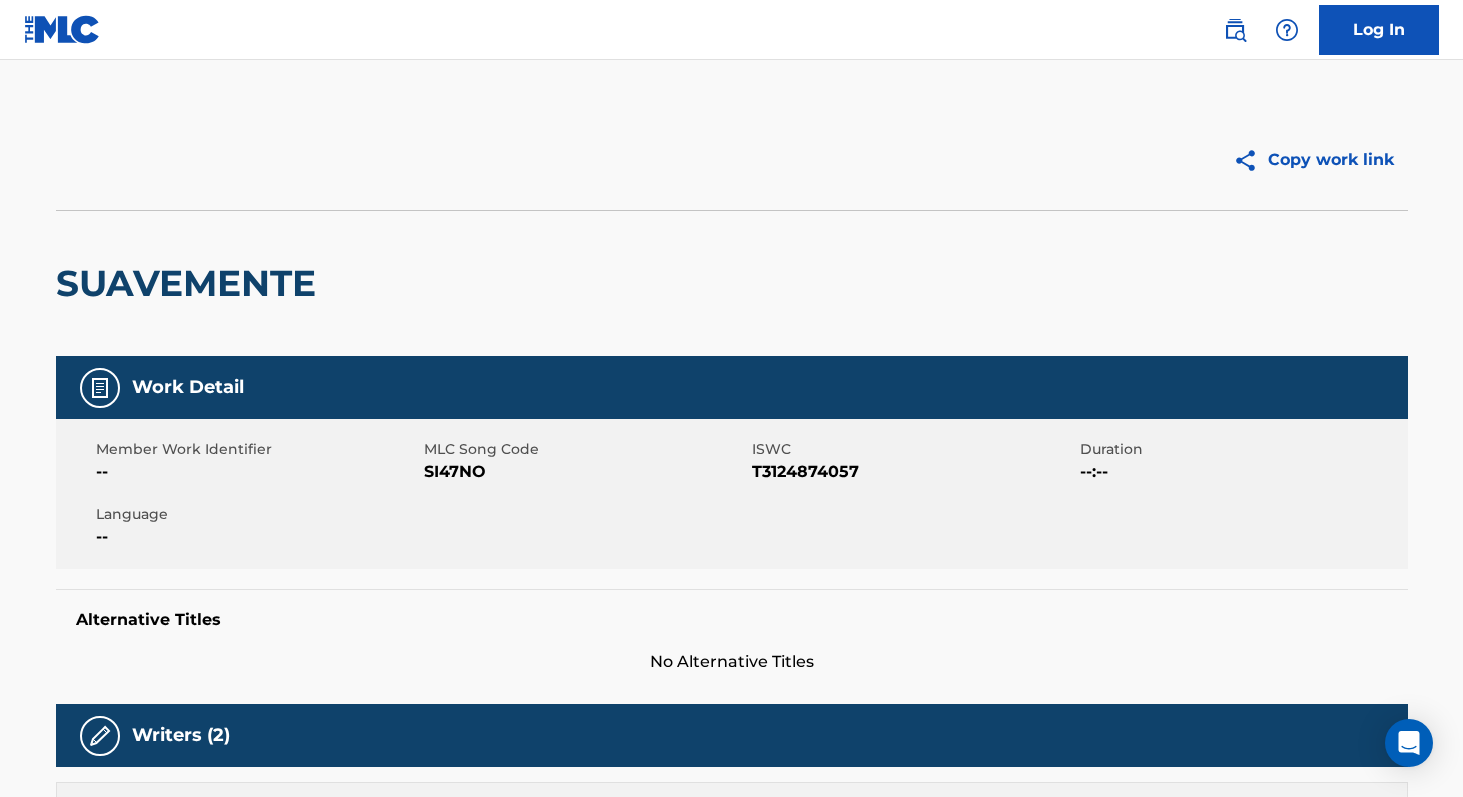 scroll, scrollTop: 769, scrollLeft: 0, axis: vertical 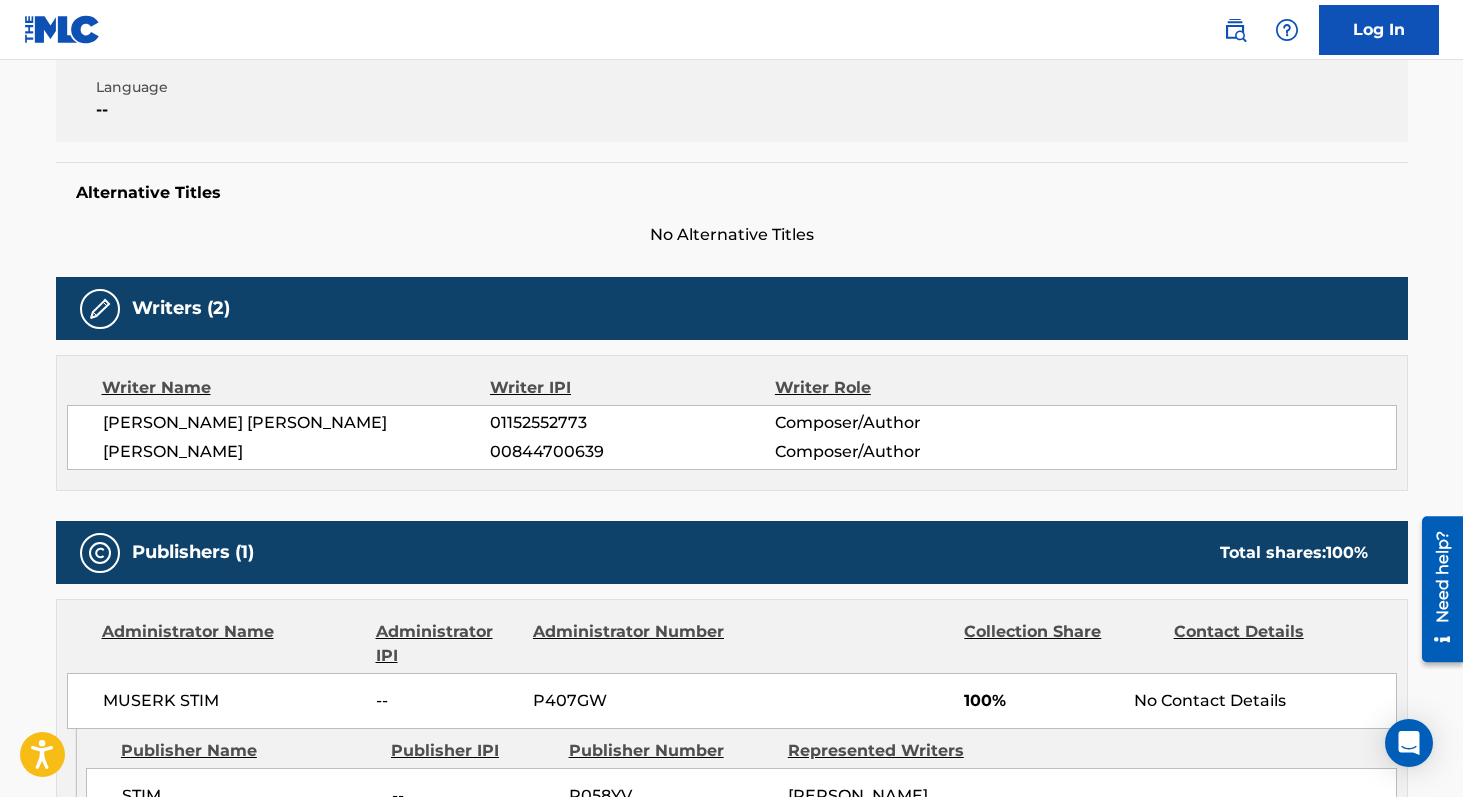 click on "01152552773" at bounding box center (632, 423) 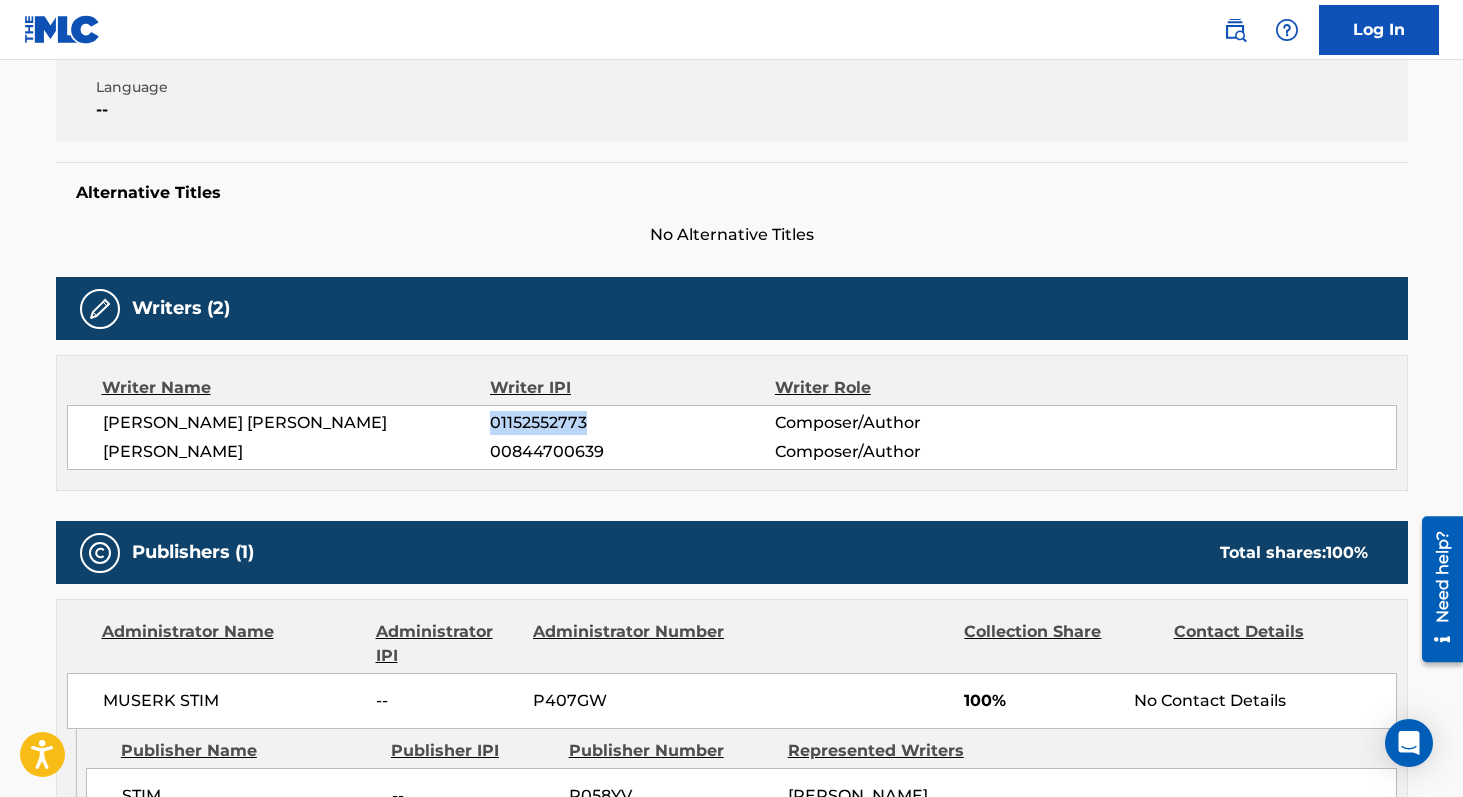 copy on "01152552773" 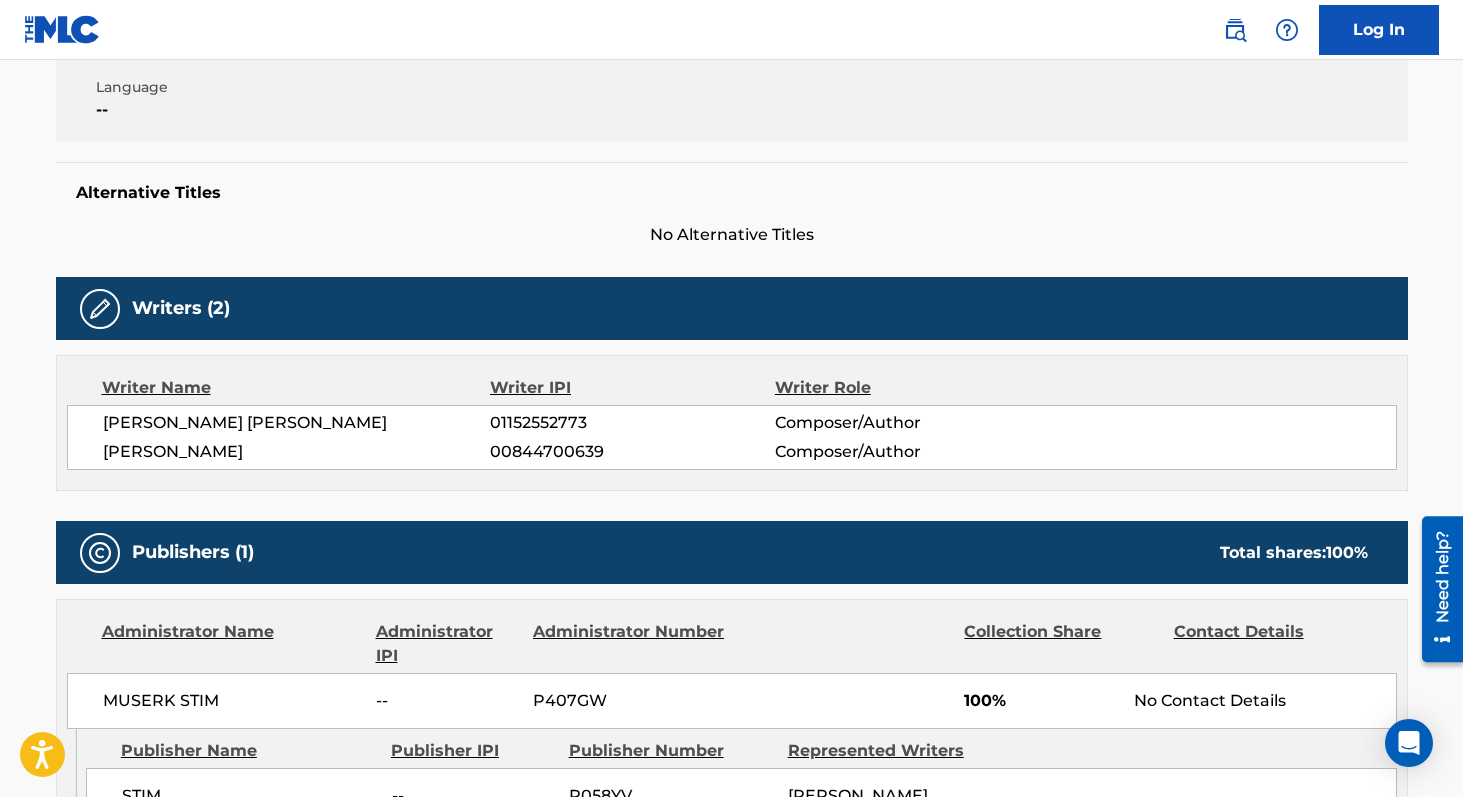 click on "00844700639" at bounding box center (632, 452) 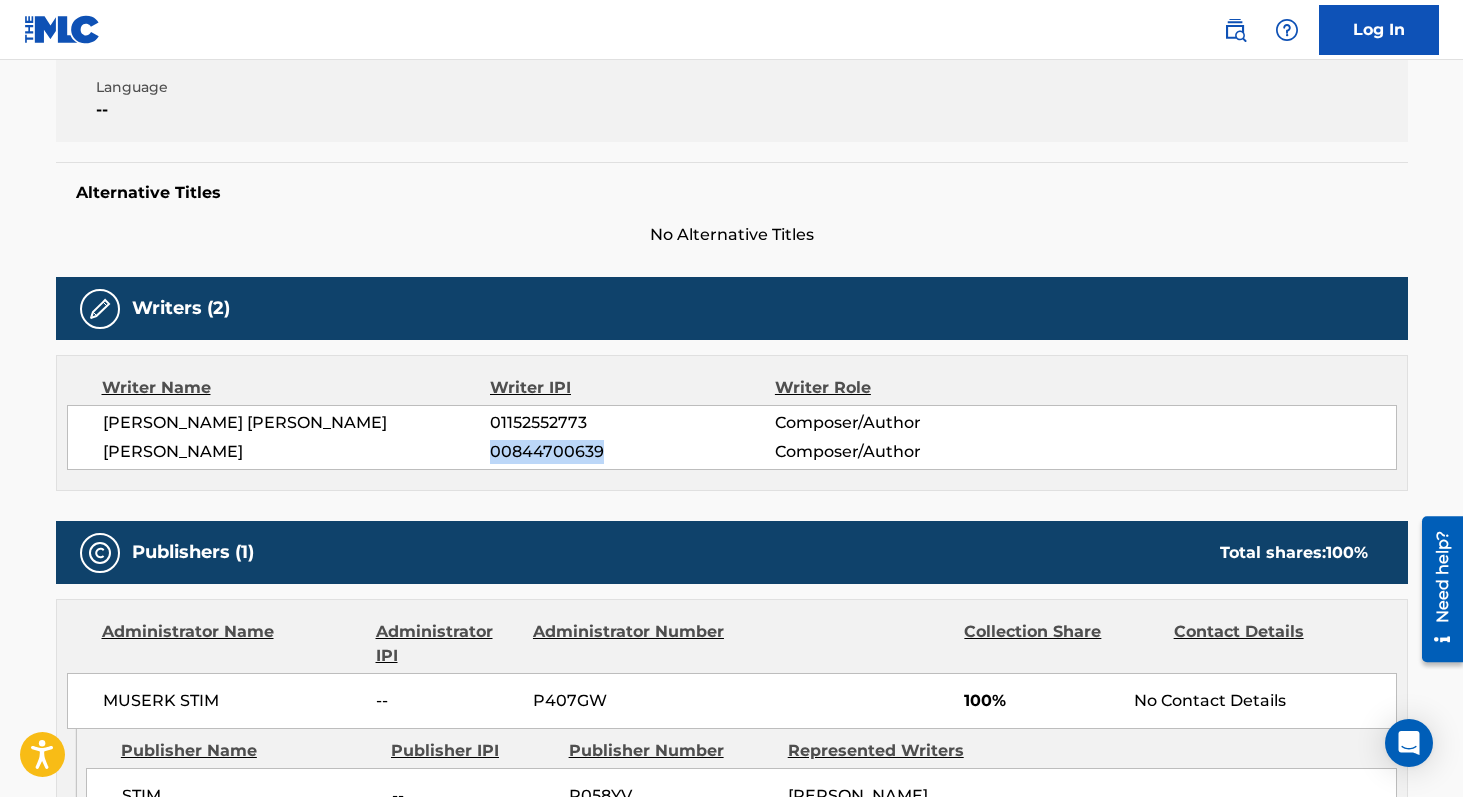 copy on "00844700639" 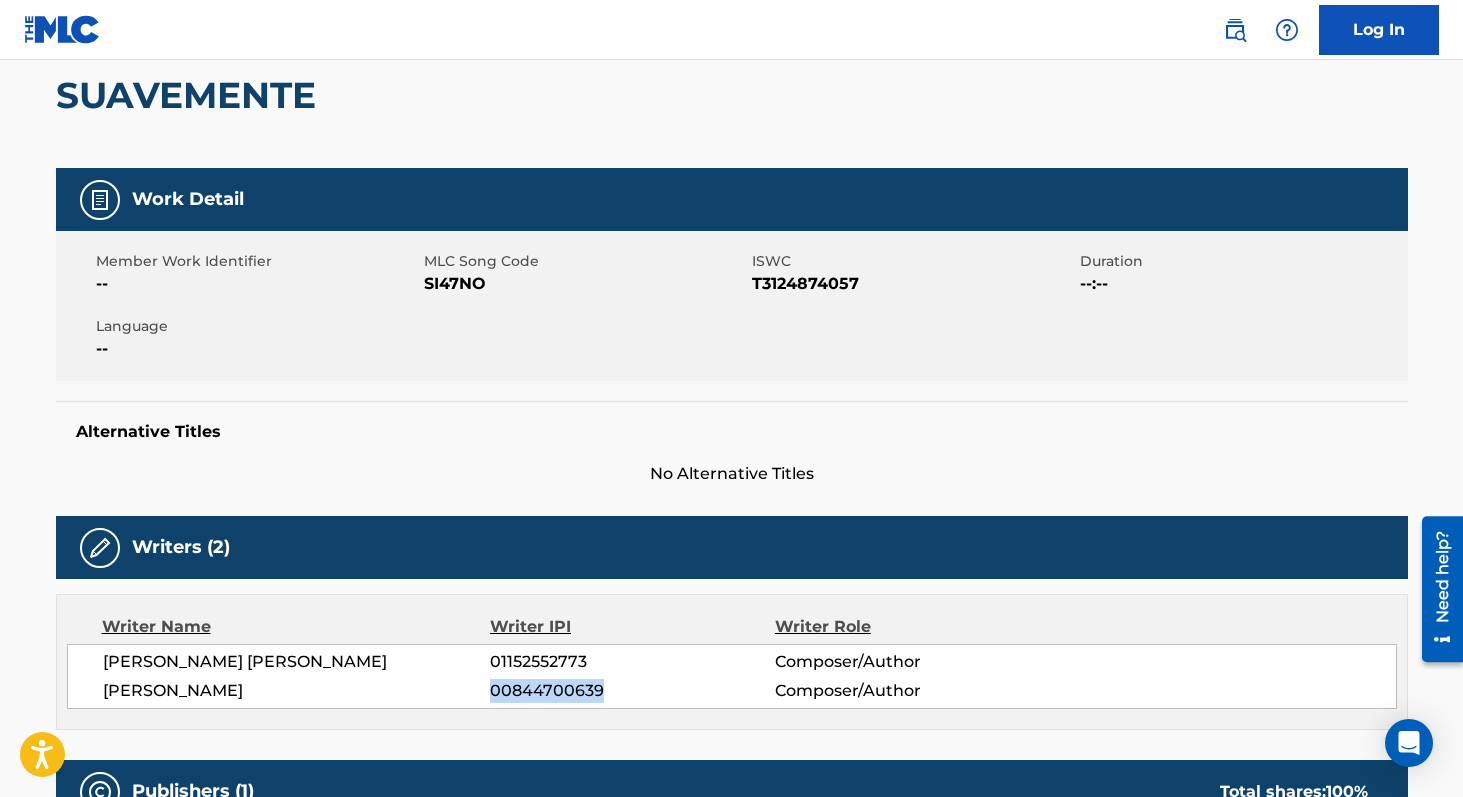 scroll, scrollTop: 164, scrollLeft: 0, axis: vertical 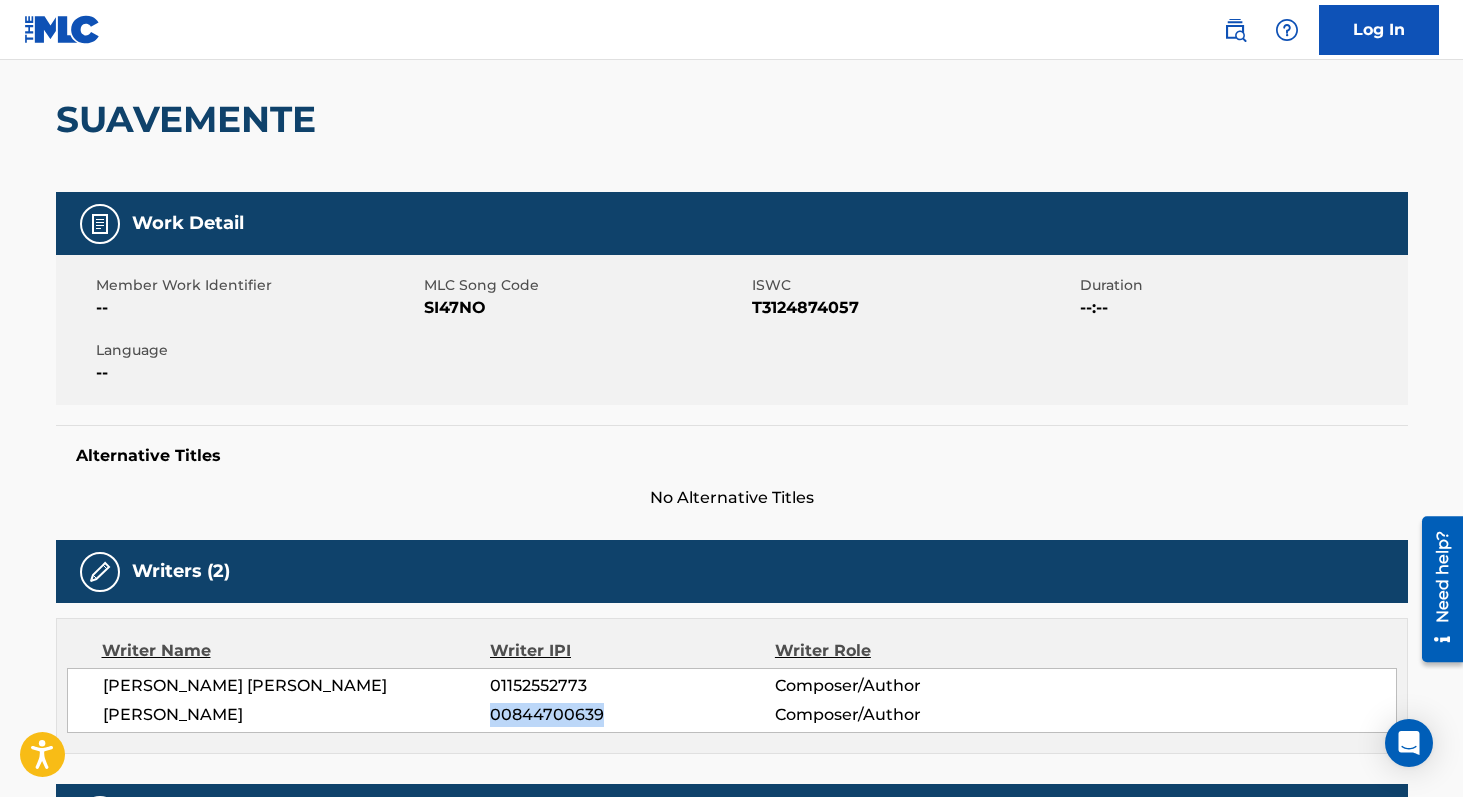 click on "T3124874057" at bounding box center (913, 308) 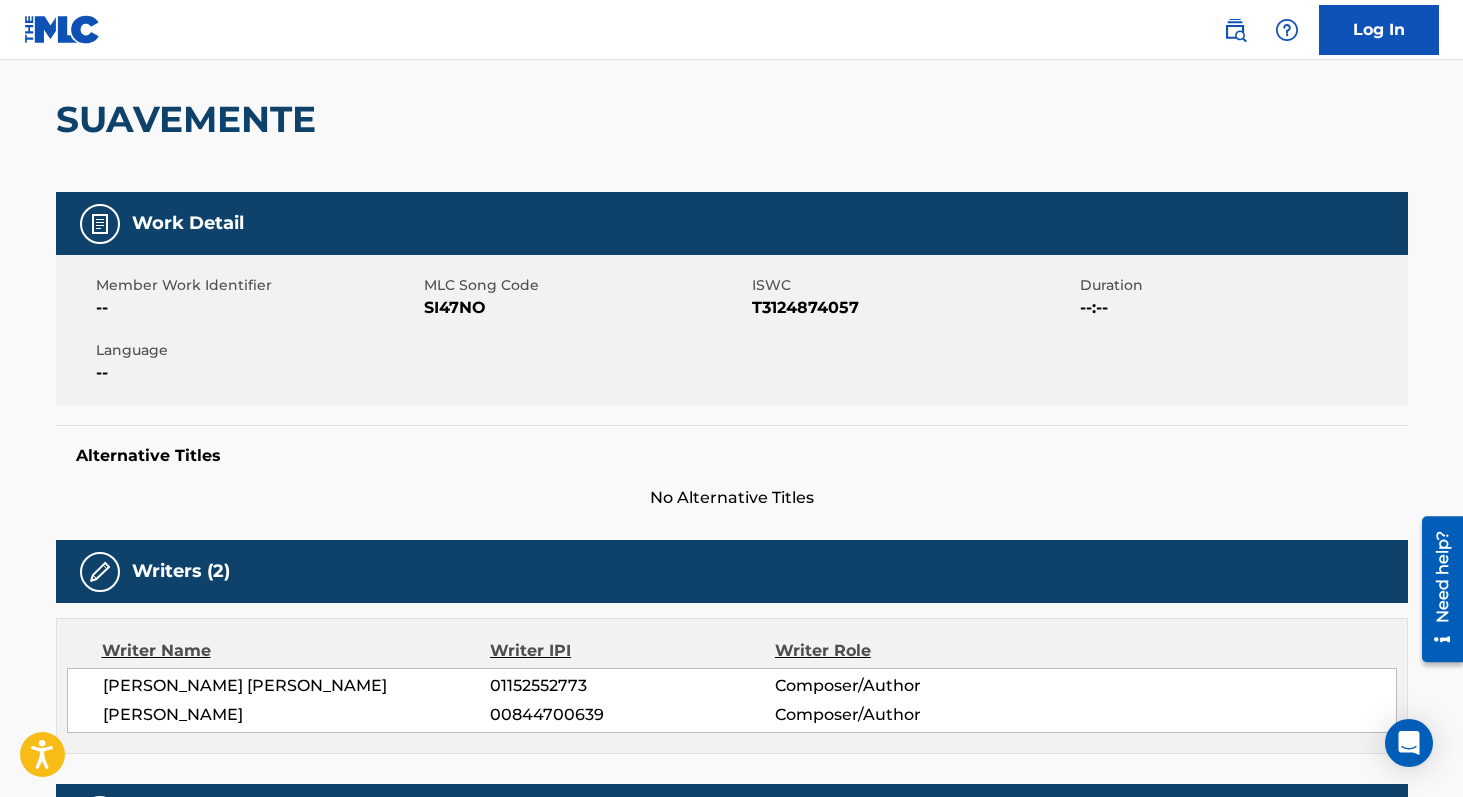 click on "T3124874057" at bounding box center [913, 308] 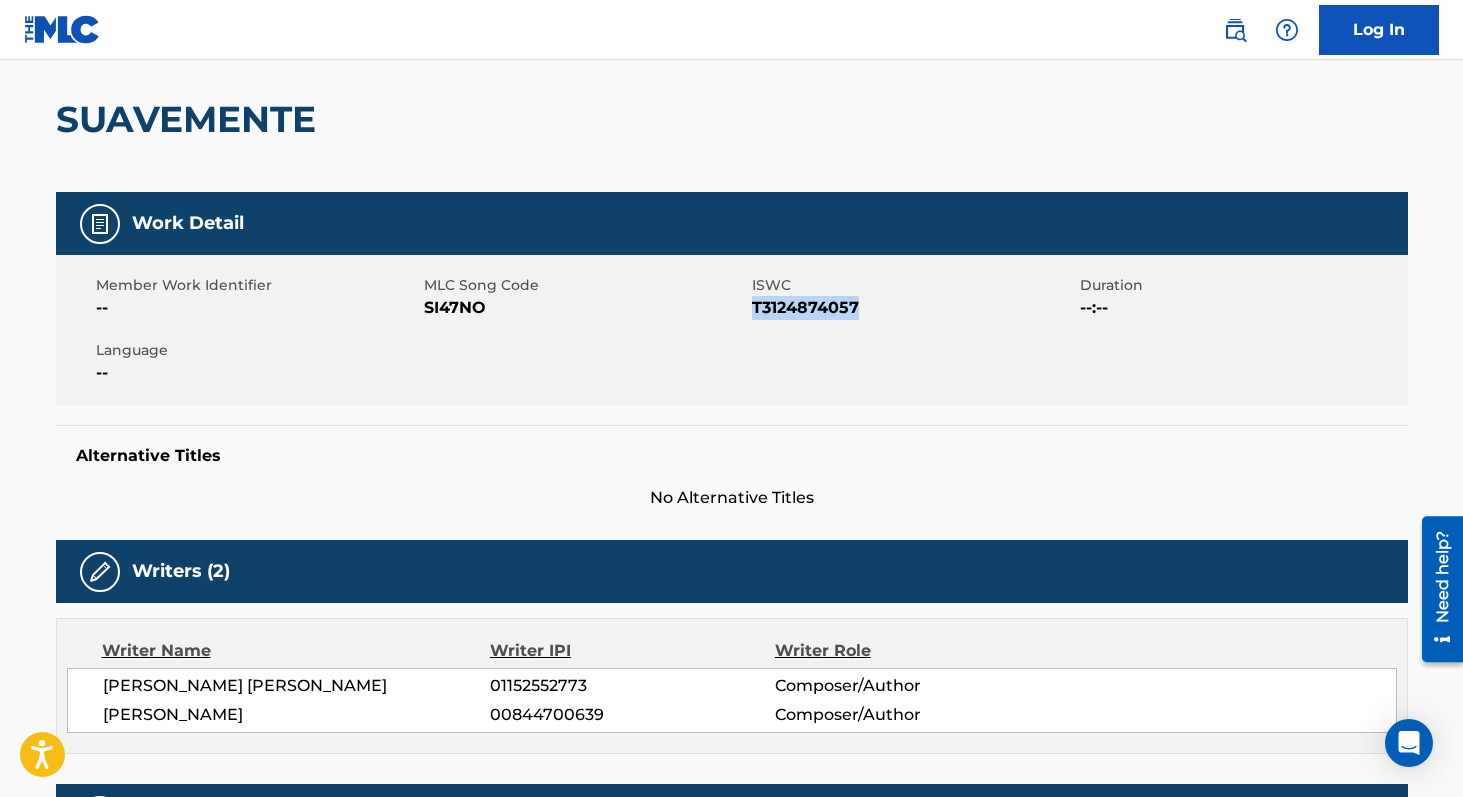 copy on "T3124874057" 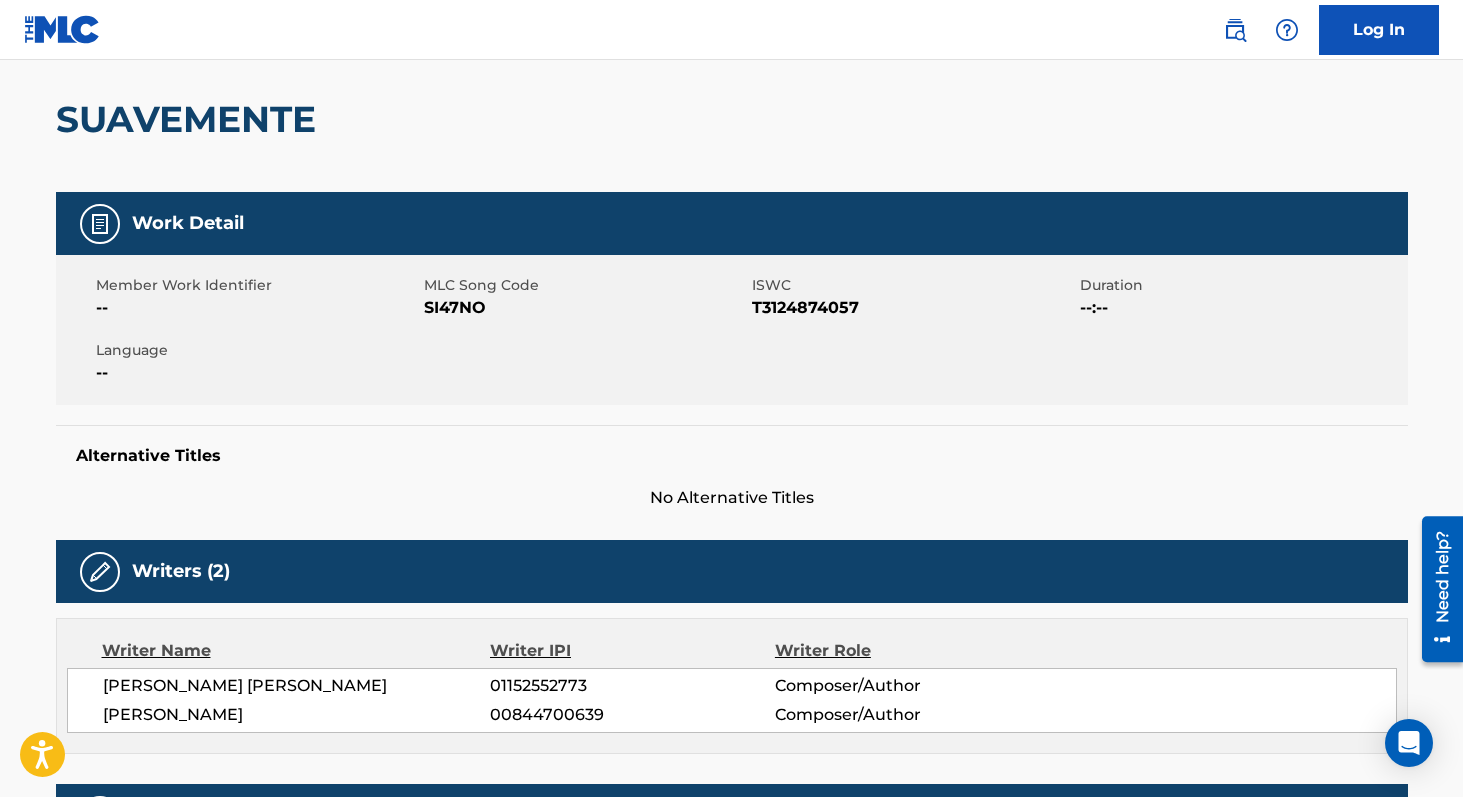 click on "SI47NO" at bounding box center [585, 308] 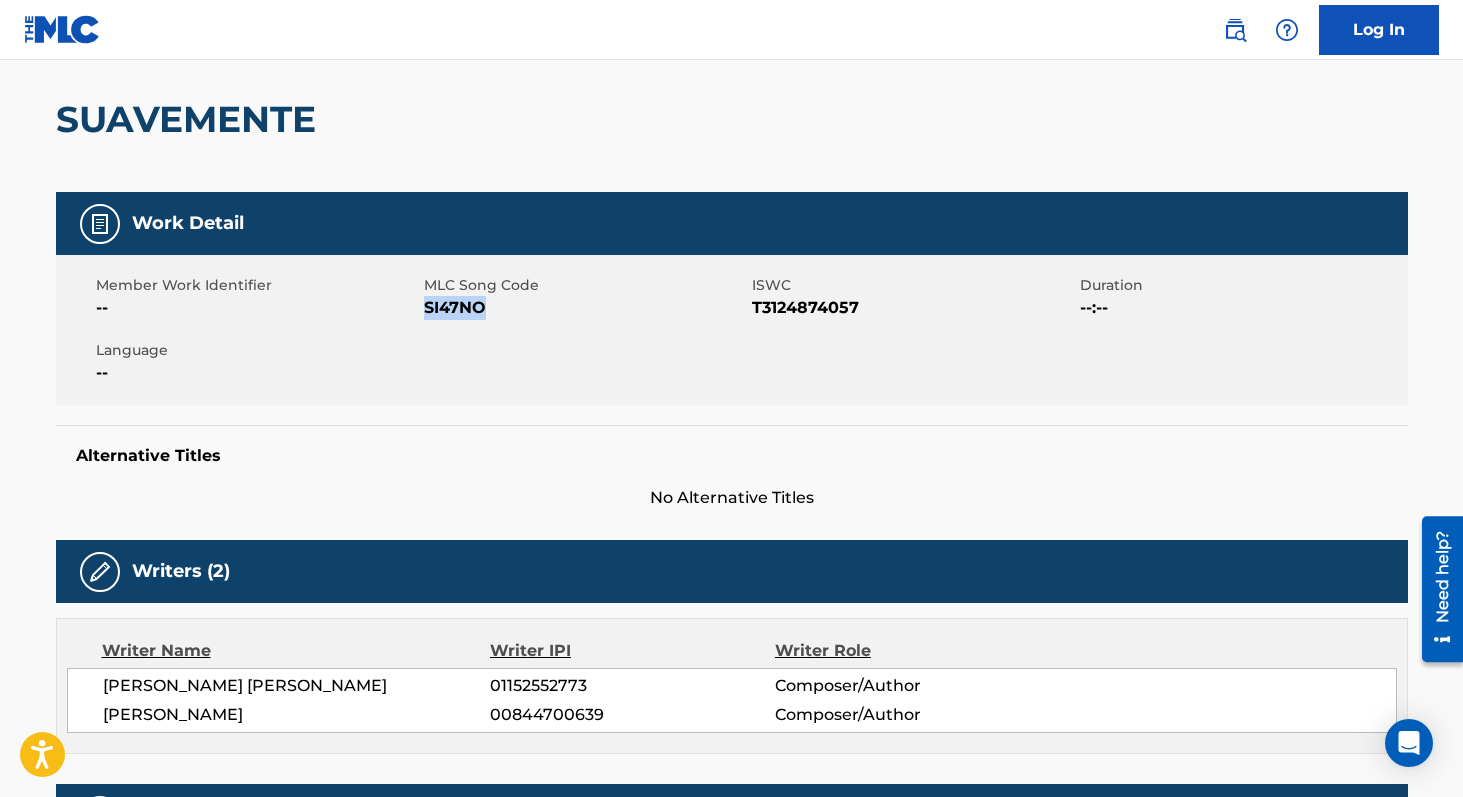 copy on "SI47NO" 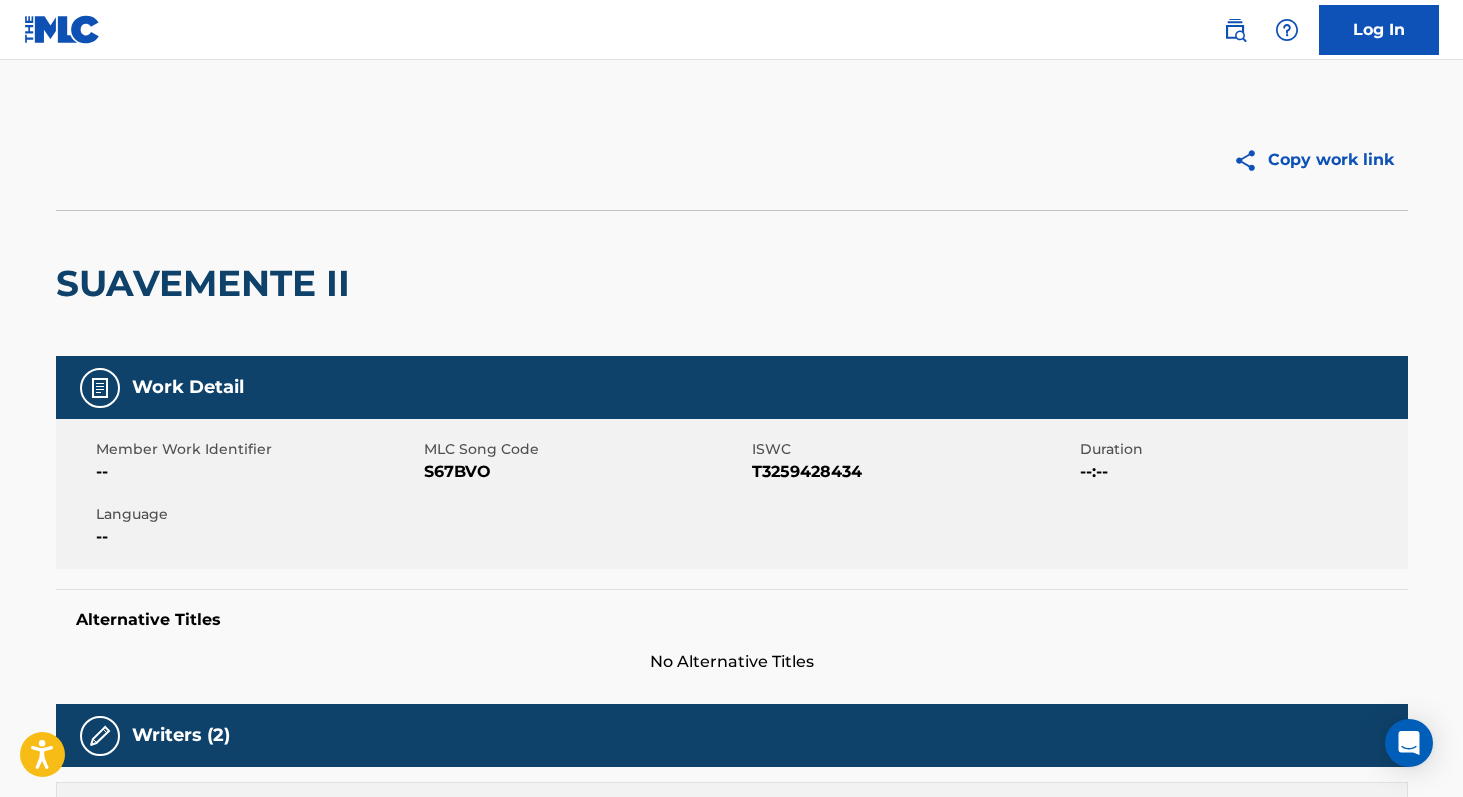 scroll, scrollTop: 0, scrollLeft: 0, axis: both 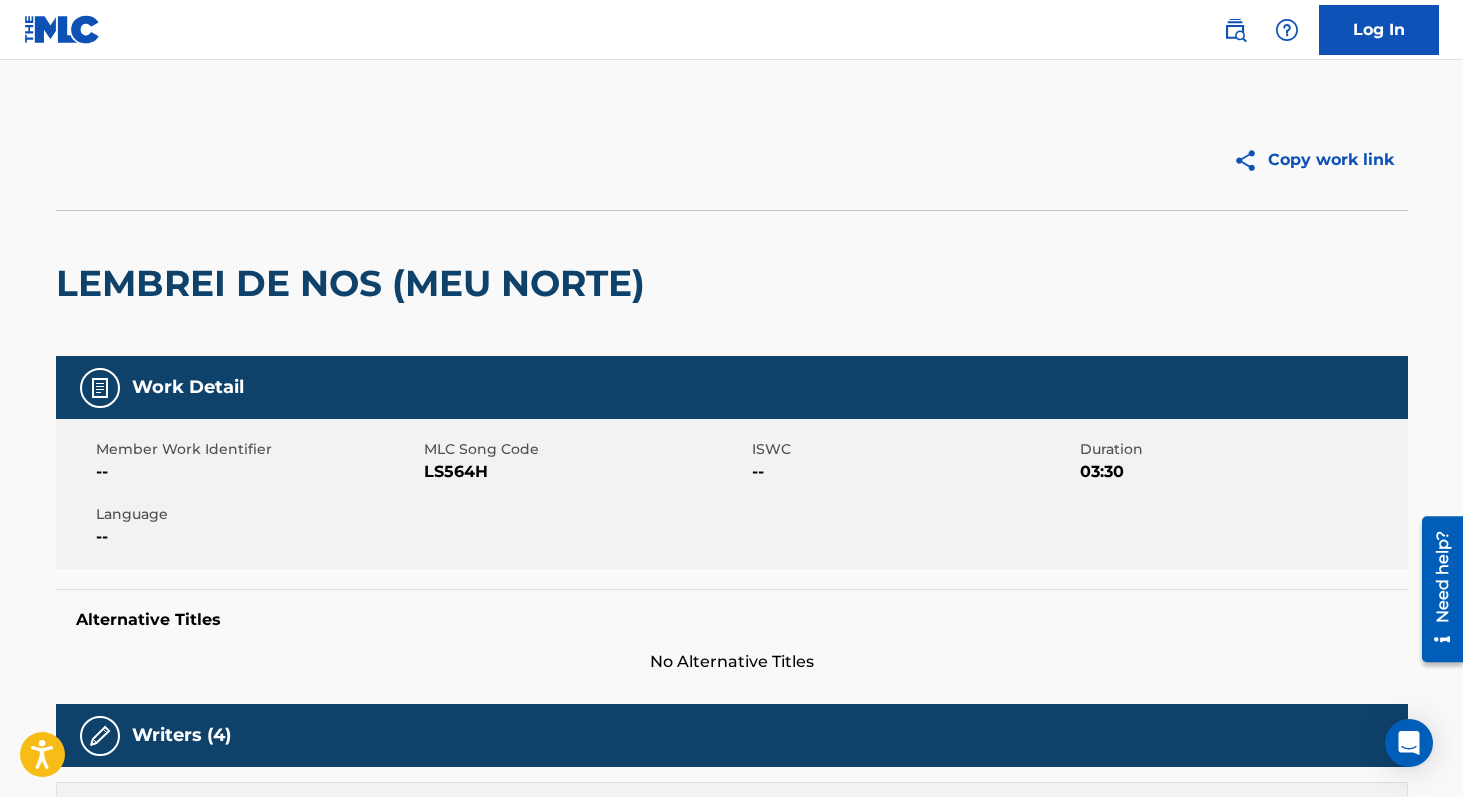 click on "LS564H" at bounding box center [585, 472] 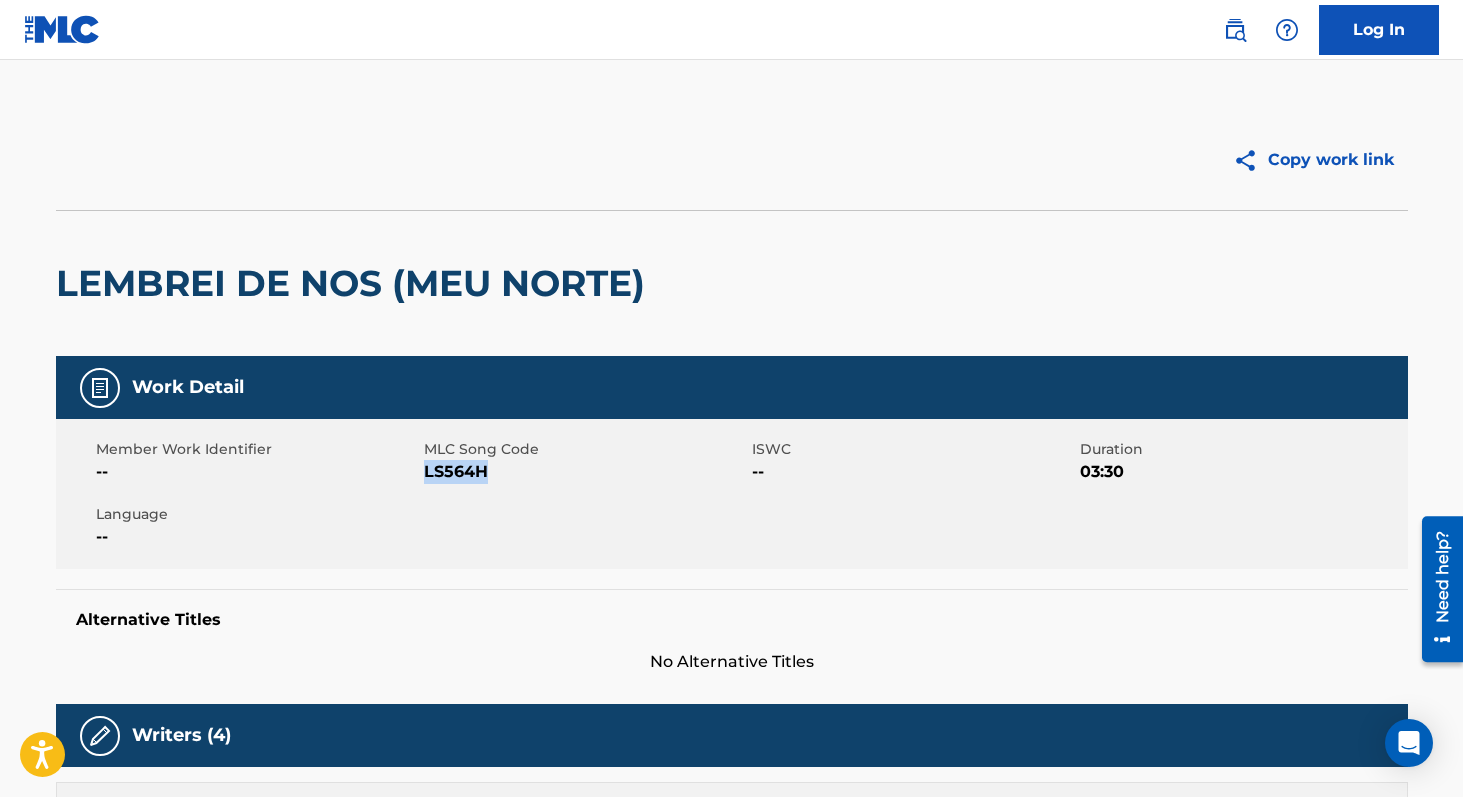 copy on "LS564H" 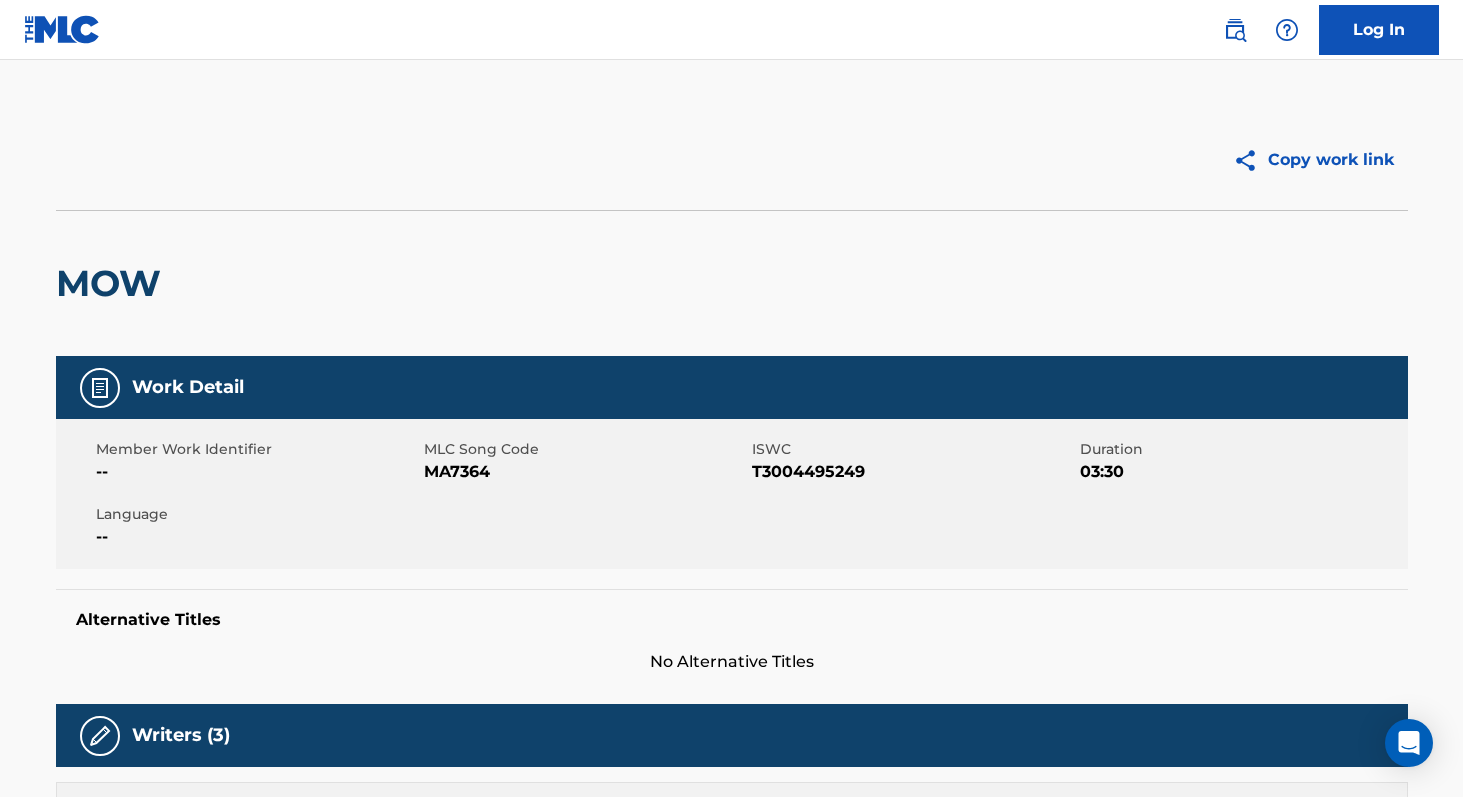 scroll, scrollTop: 0, scrollLeft: 0, axis: both 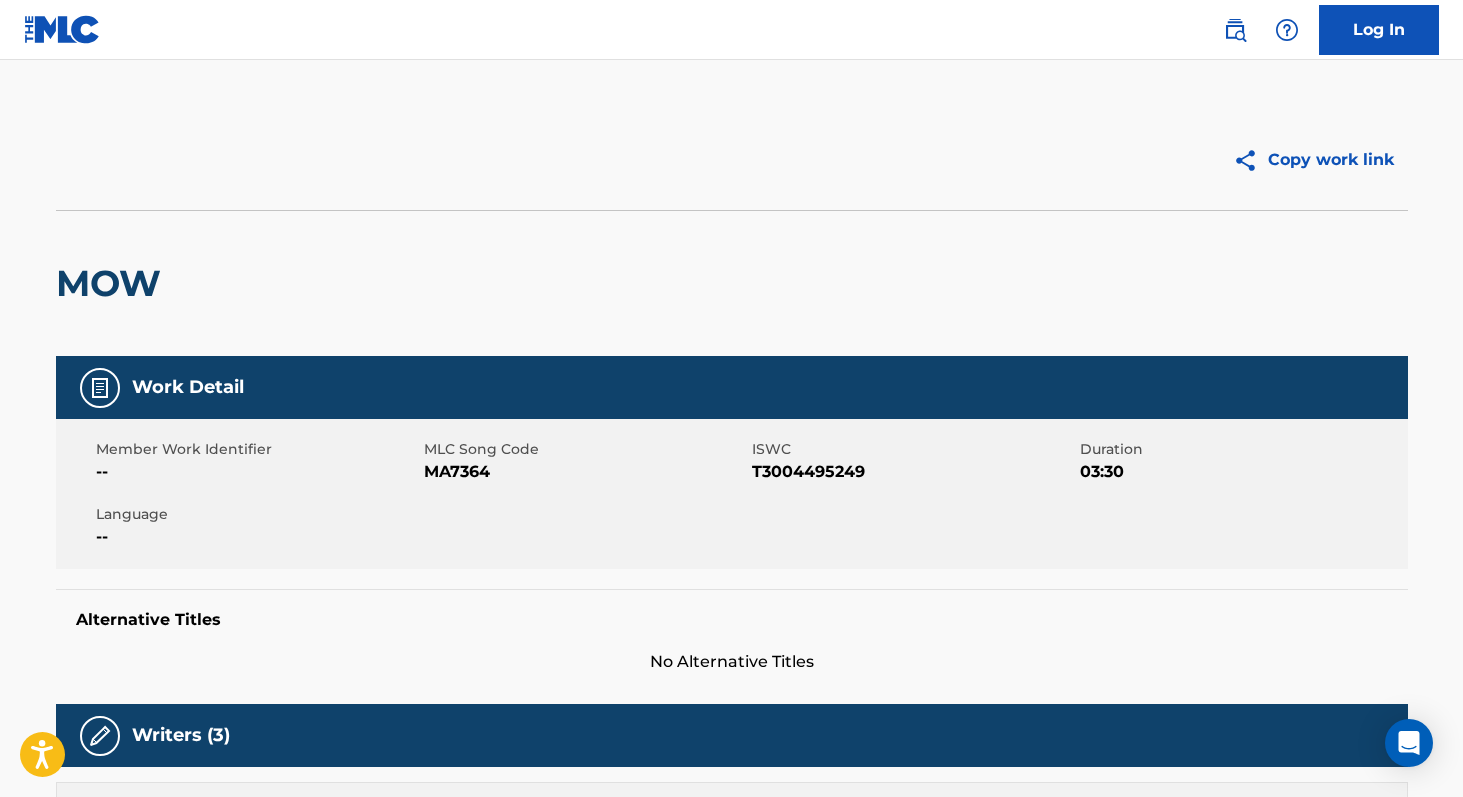 click on "T3004495249" at bounding box center (913, 472) 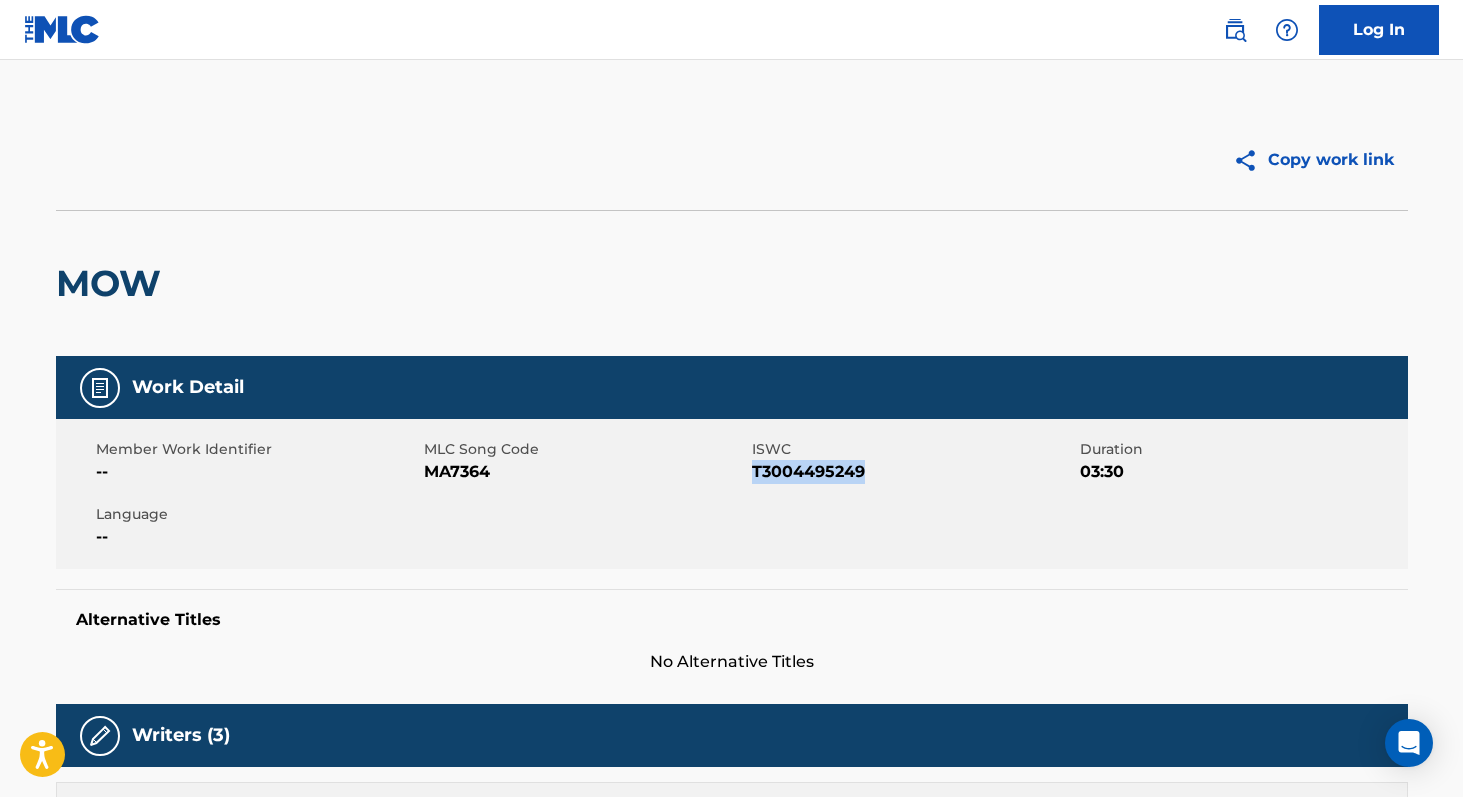 copy on "T3004495249" 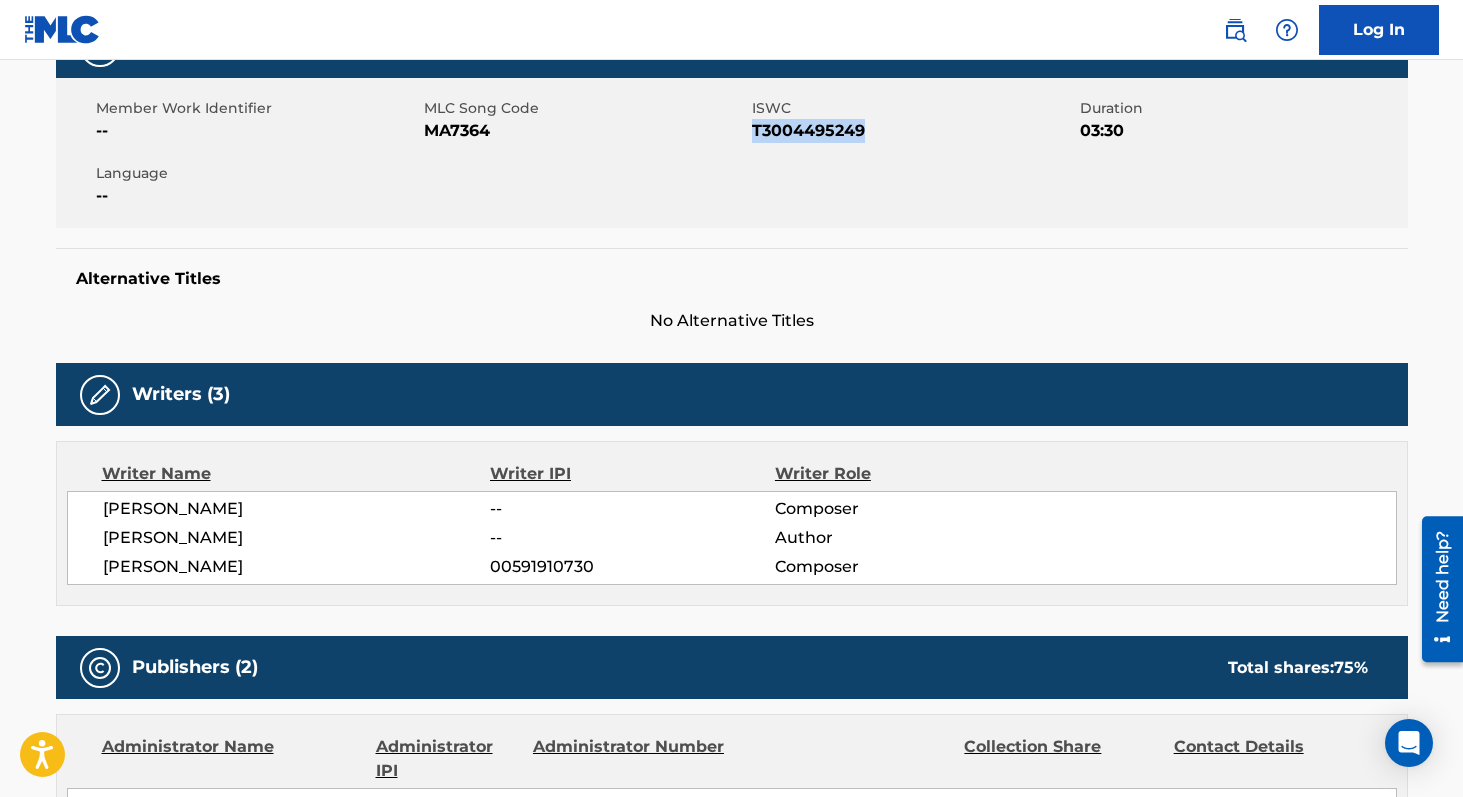 scroll, scrollTop: 524, scrollLeft: 0, axis: vertical 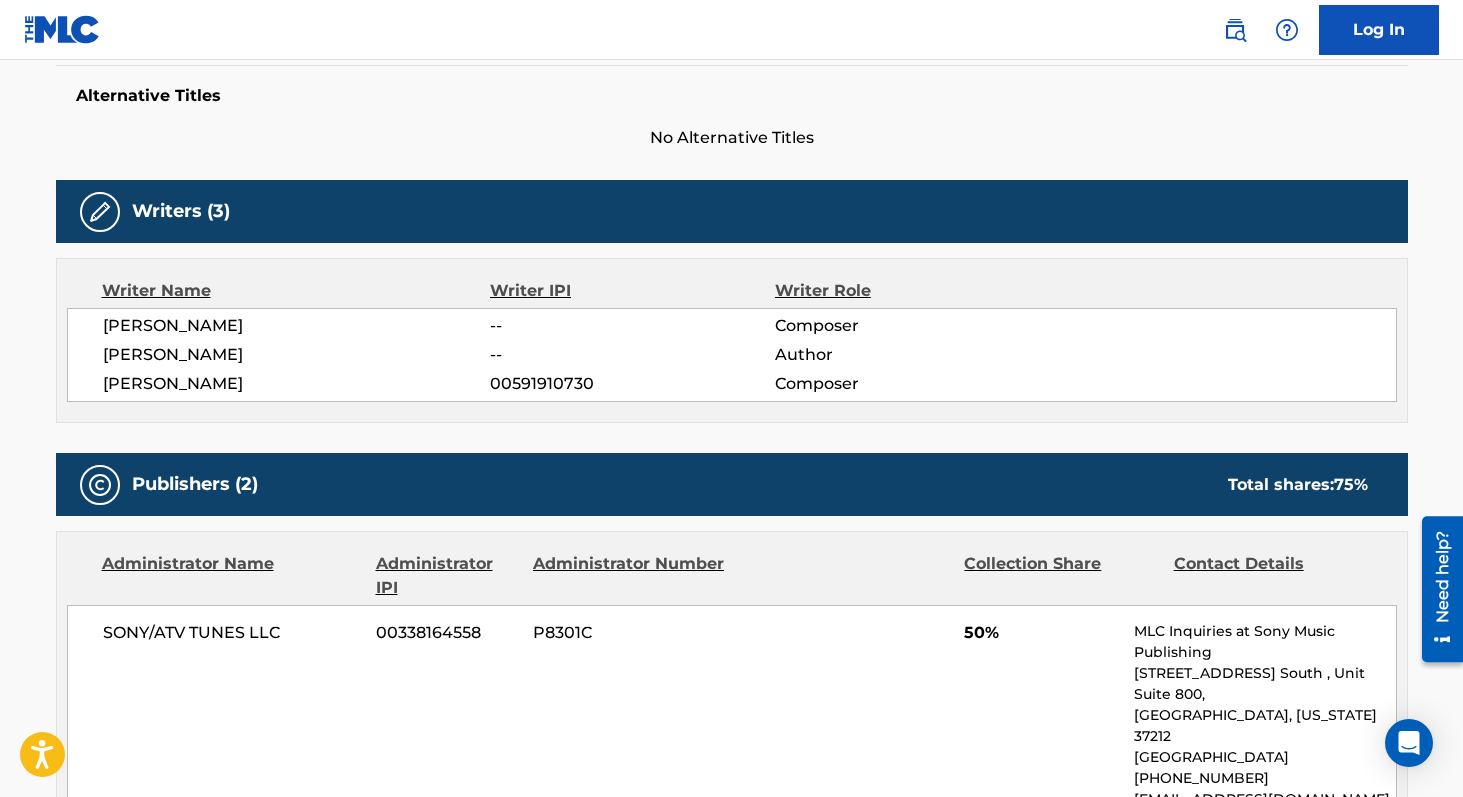 click on "00591910730" at bounding box center (632, 384) 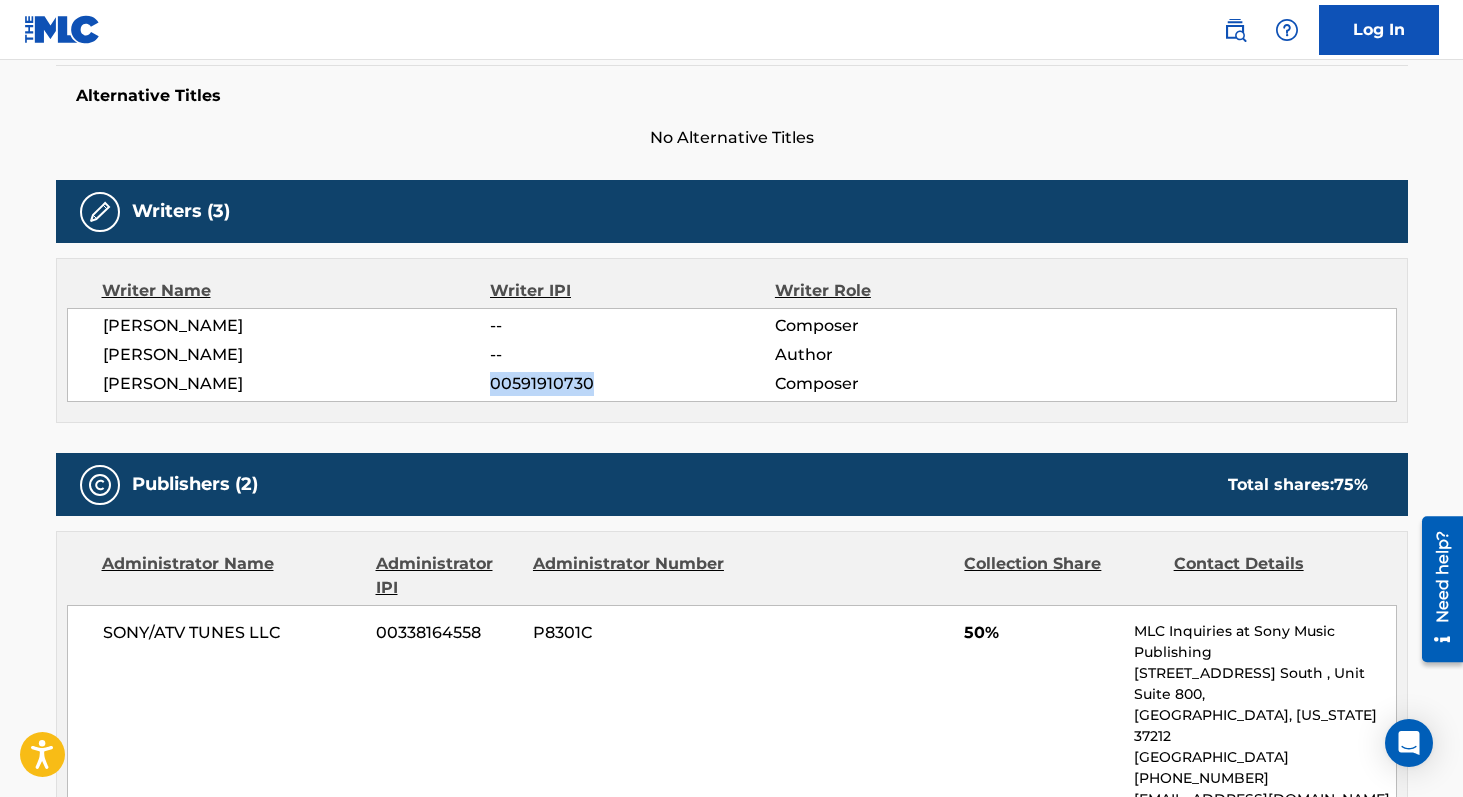 copy on "00591910730" 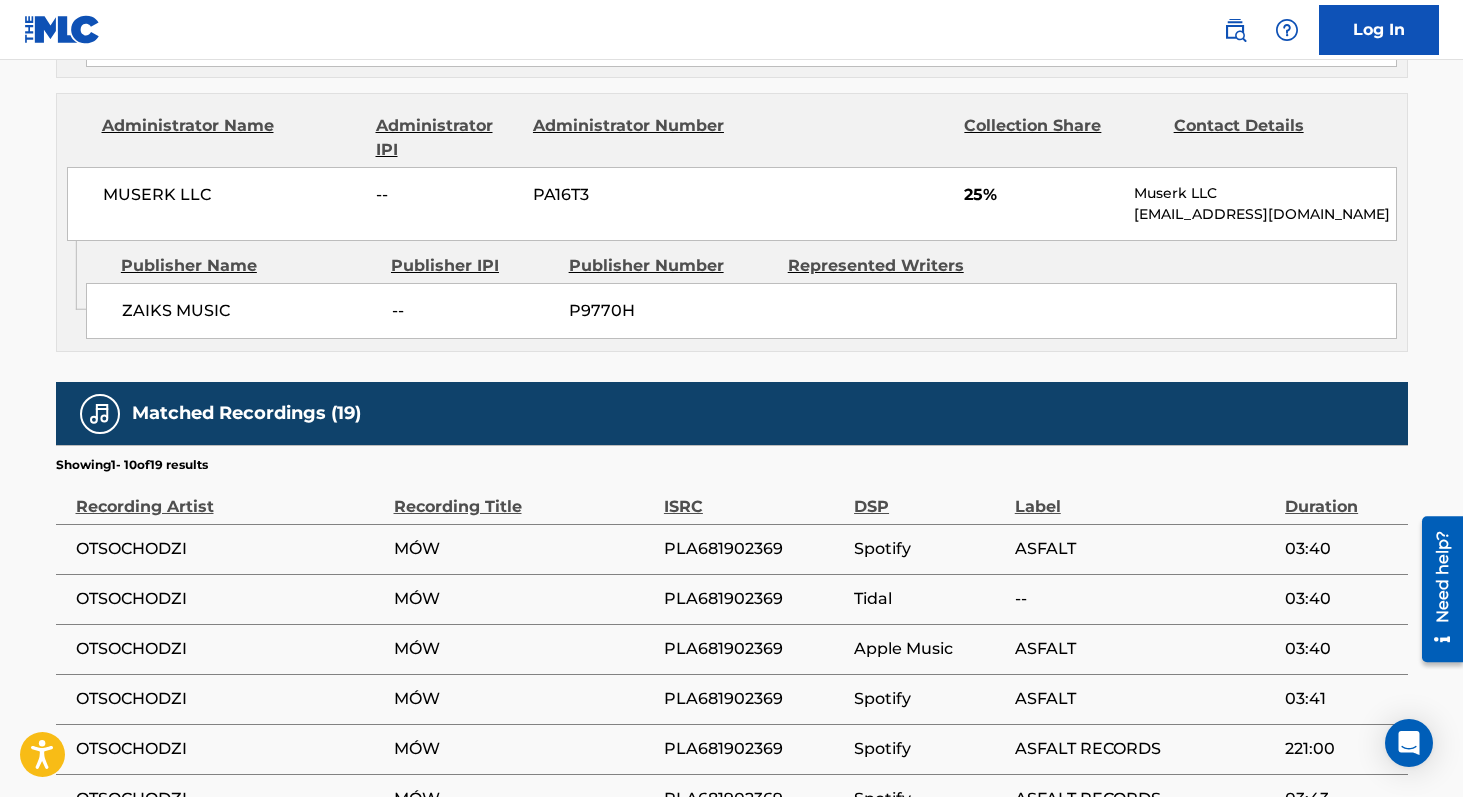 scroll, scrollTop: 0, scrollLeft: 0, axis: both 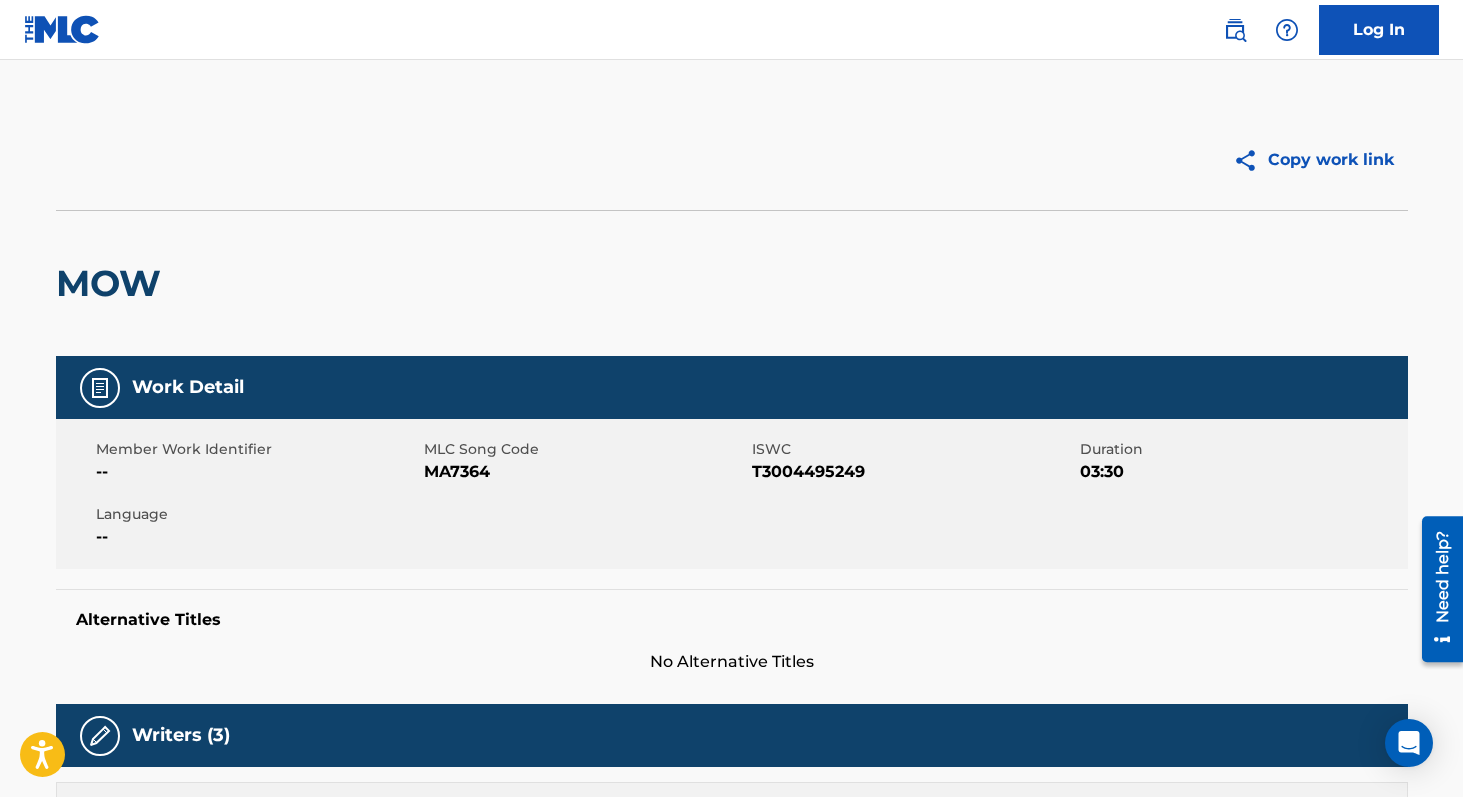 click on "MA7364" at bounding box center [585, 472] 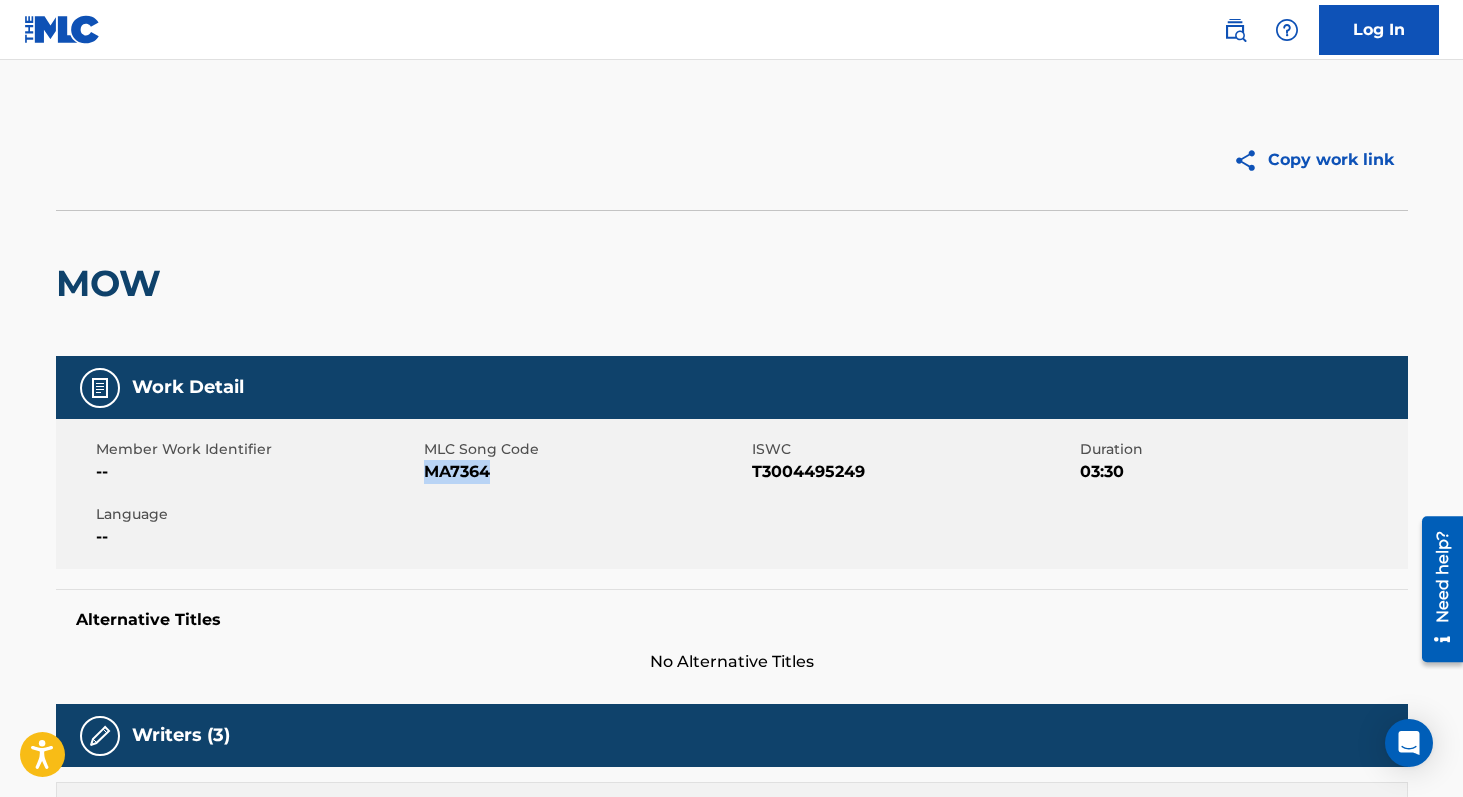 copy on "MA7364" 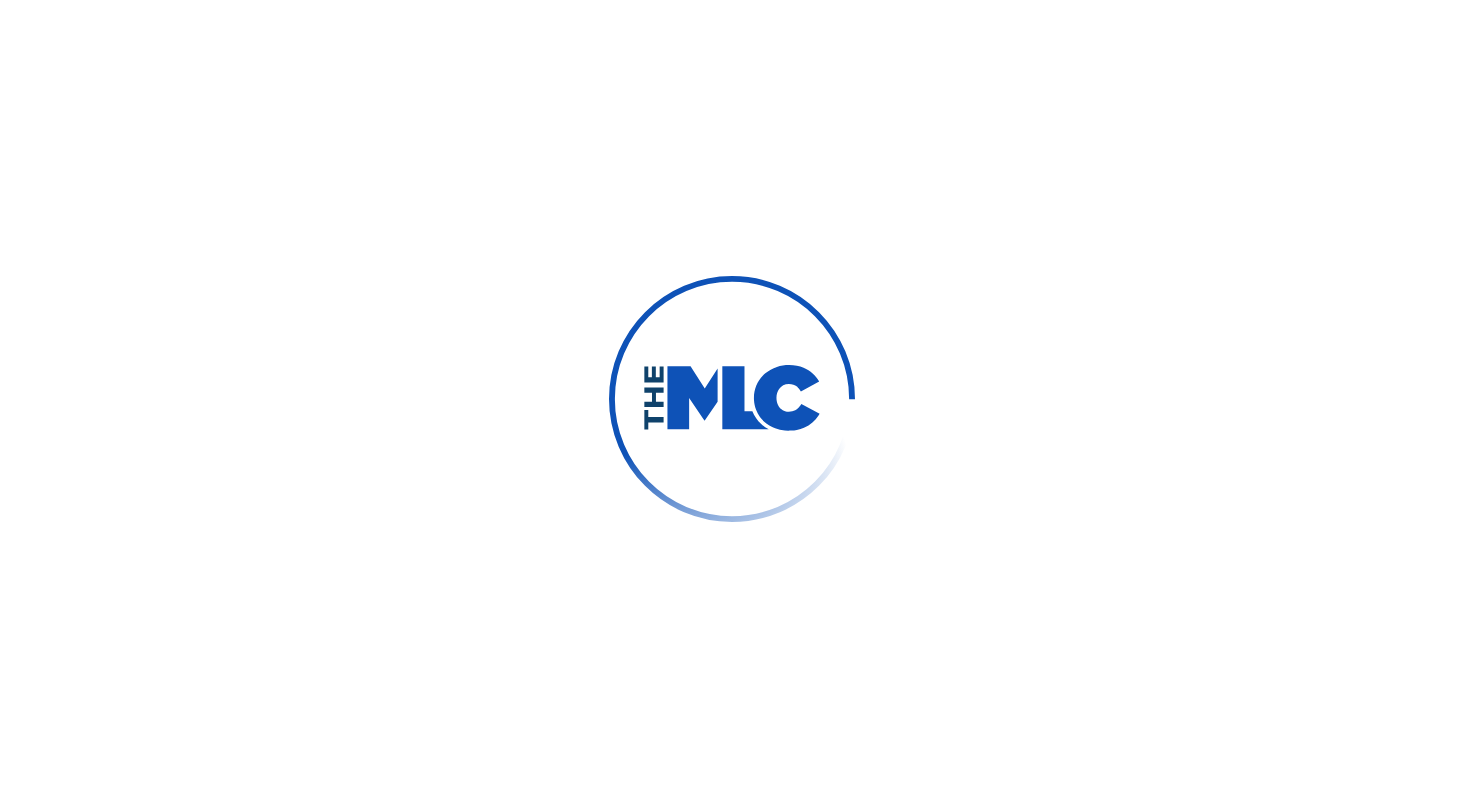 scroll, scrollTop: 0, scrollLeft: 0, axis: both 